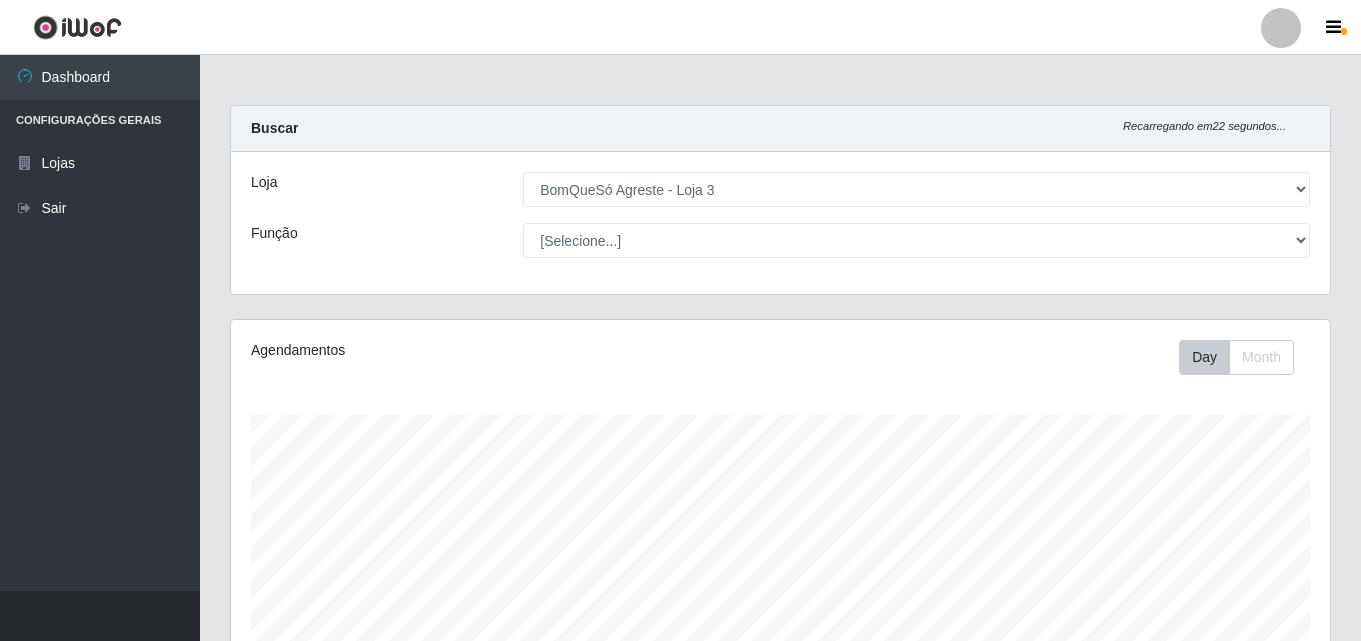 select on "215" 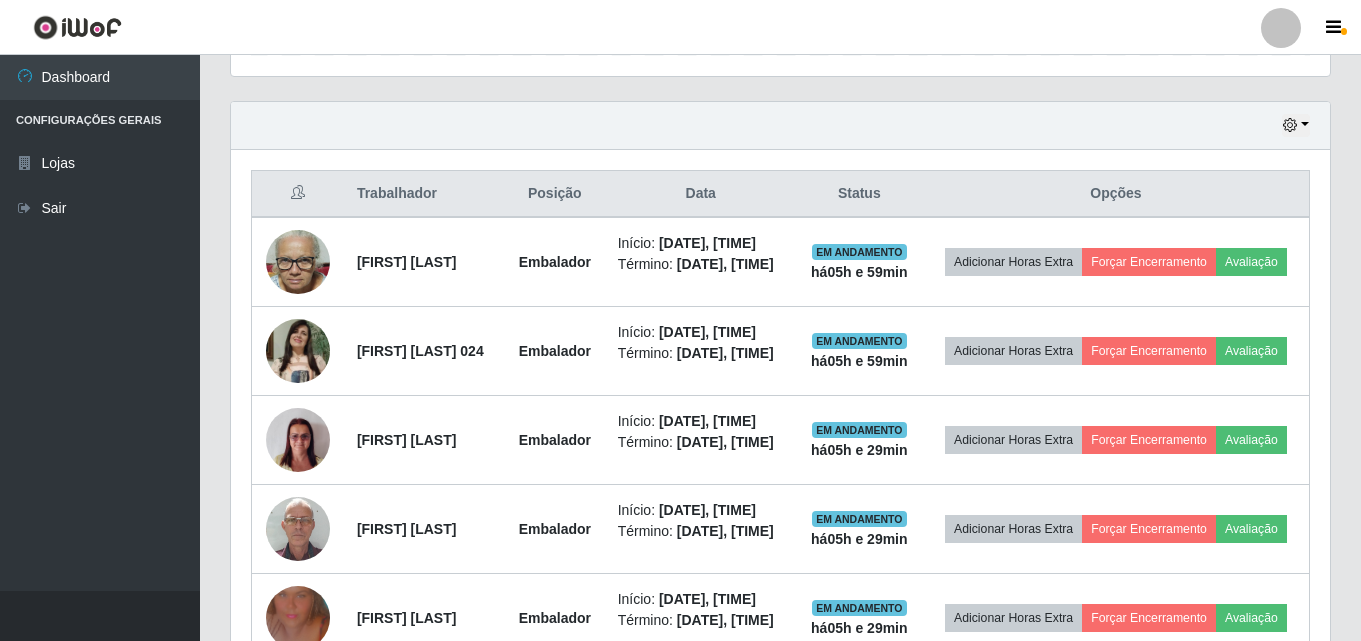 scroll, scrollTop: 999585, scrollLeft: 998901, axis: both 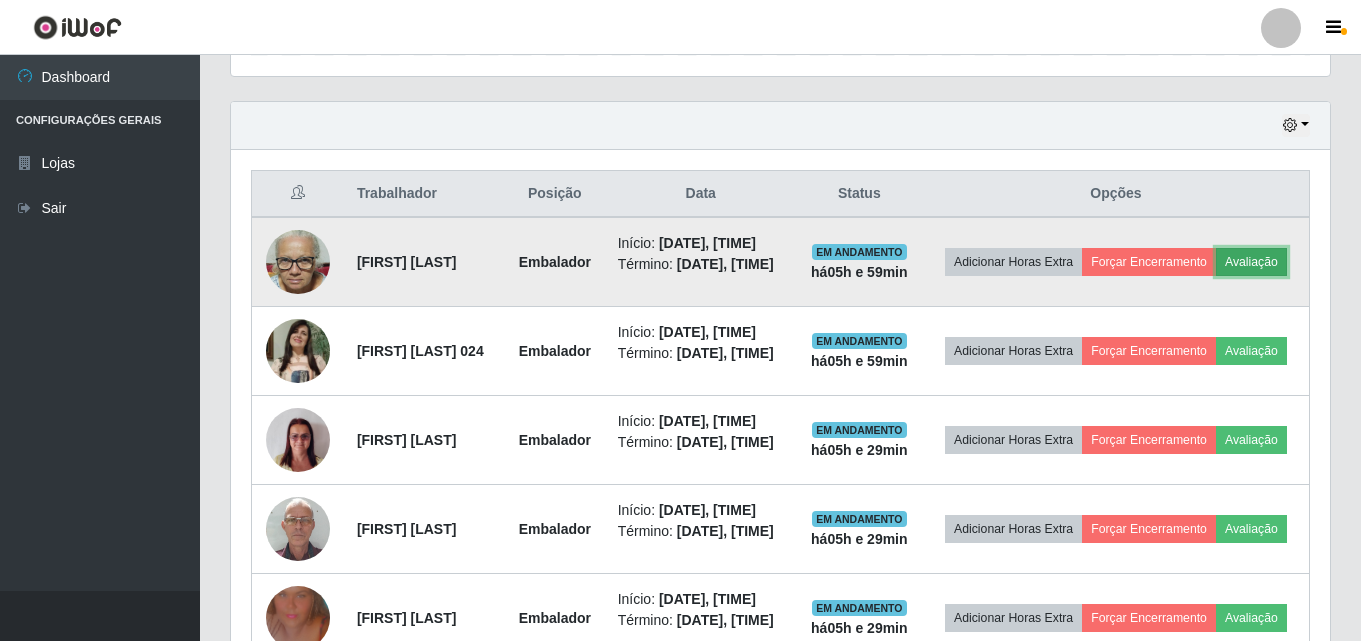 click on "Avaliação" at bounding box center (1251, 262) 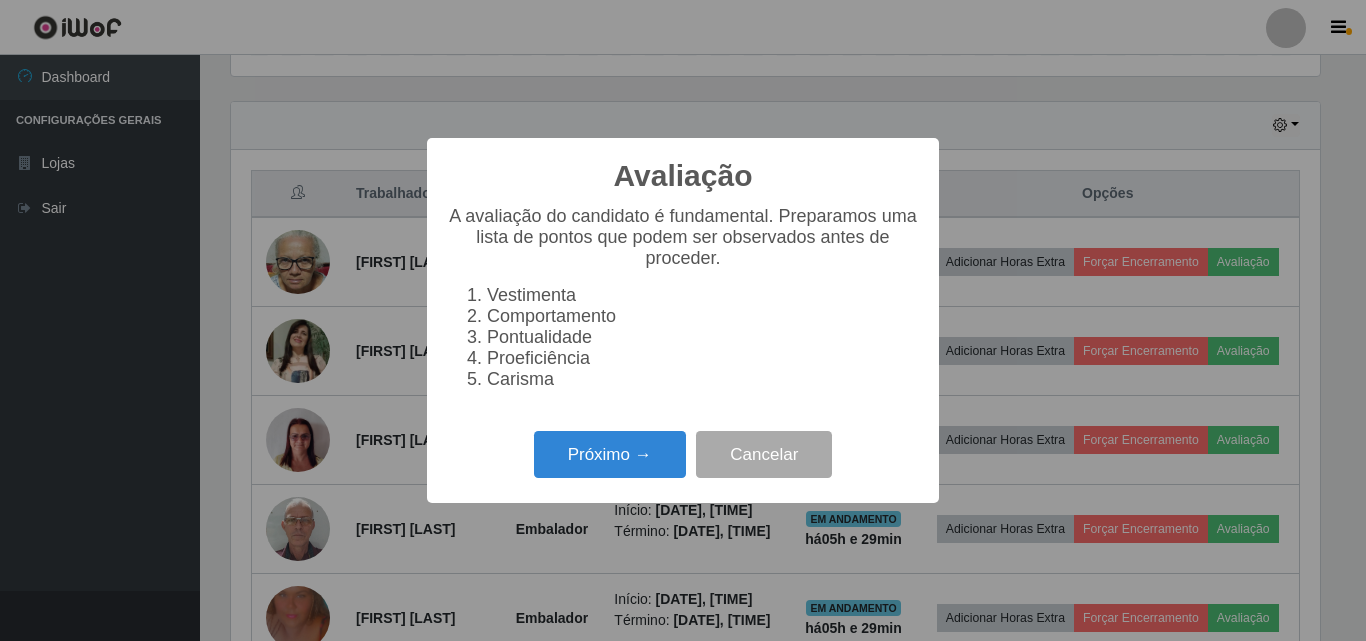 scroll, scrollTop: 999585, scrollLeft: 998911, axis: both 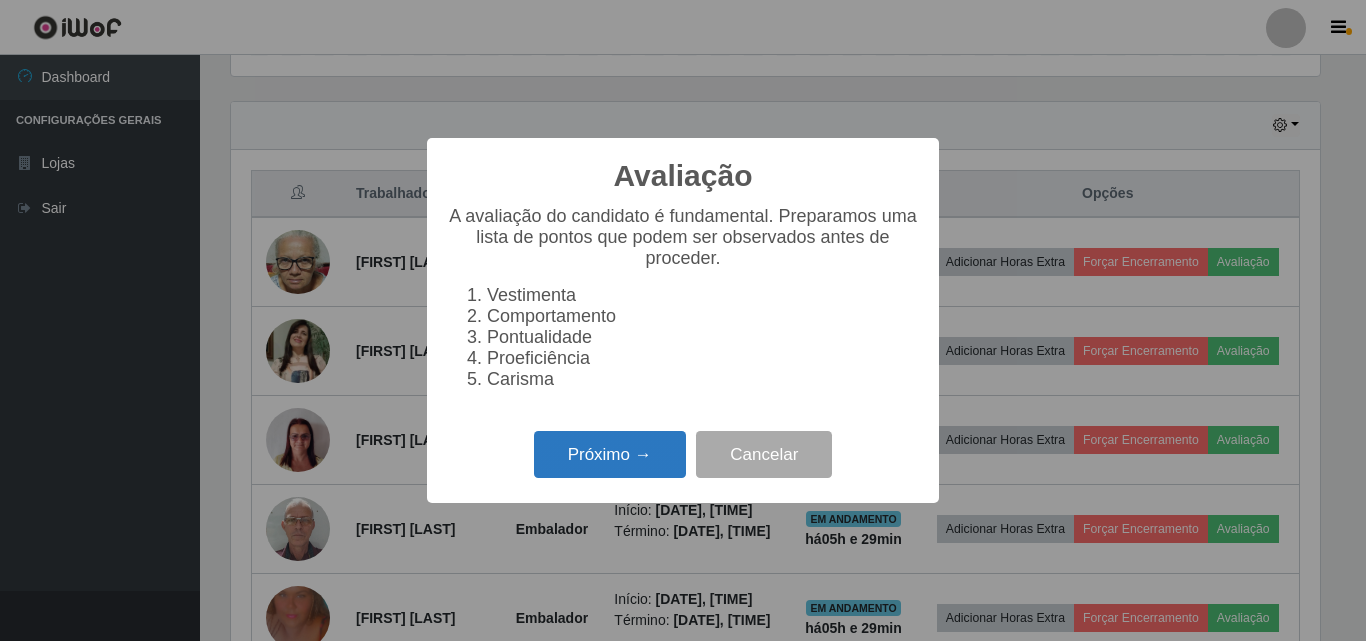 click on "Próximo →" at bounding box center (610, 454) 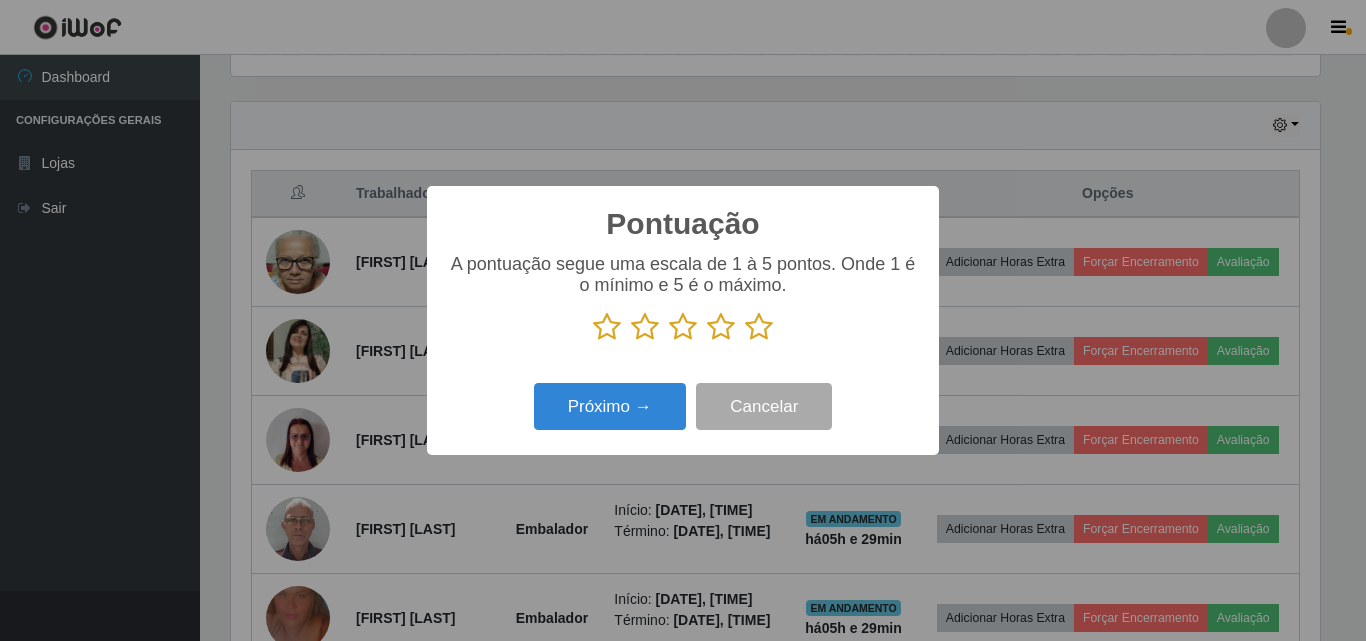 click at bounding box center (759, 327) 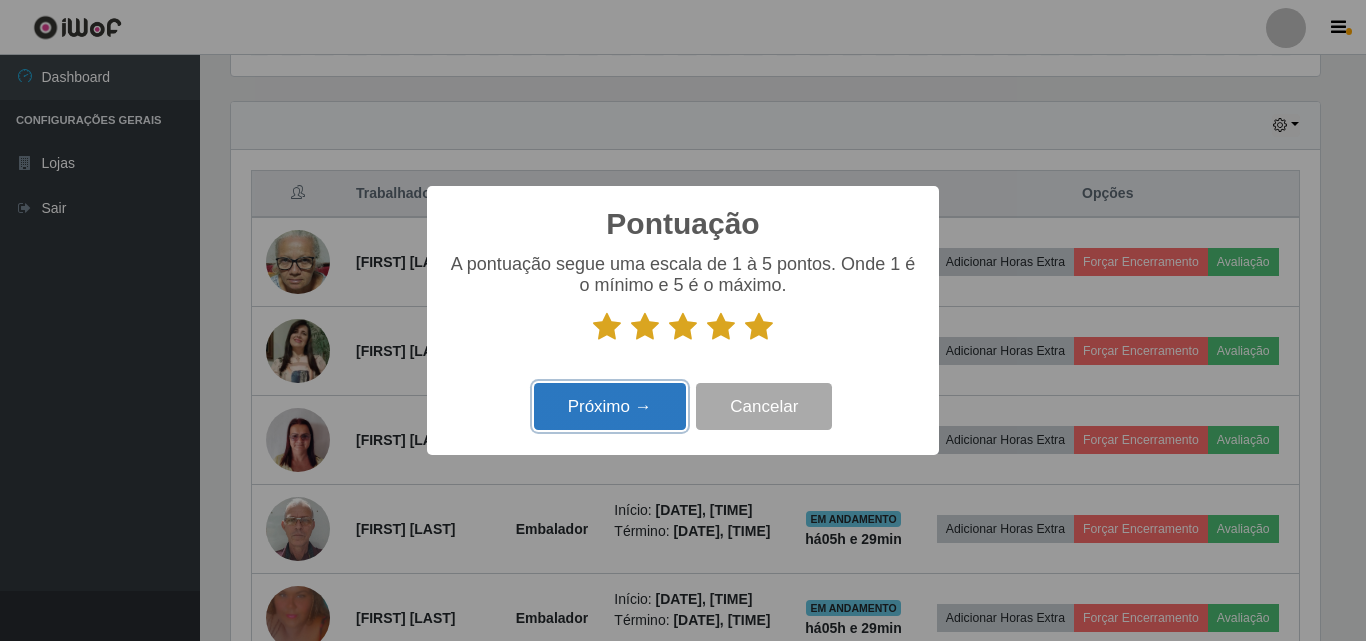 click on "Próximo →" at bounding box center (610, 406) 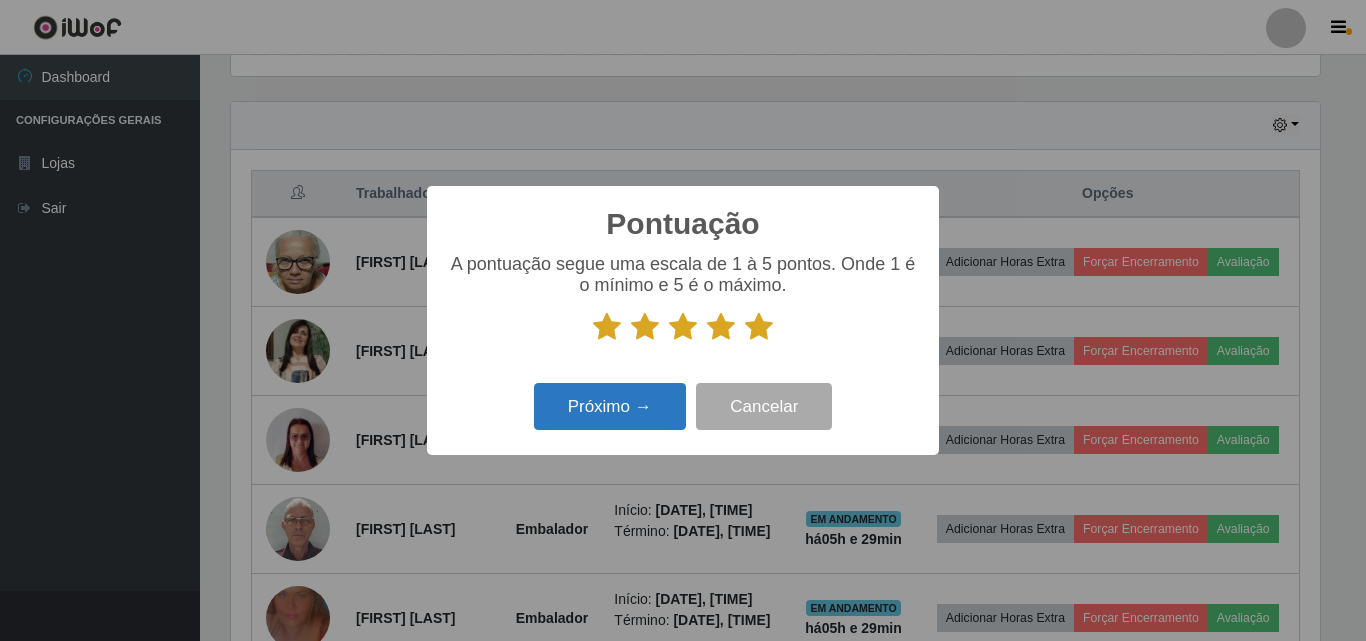 scroll, scrollTop: 999585, scrollLeft: 998911, axis: both 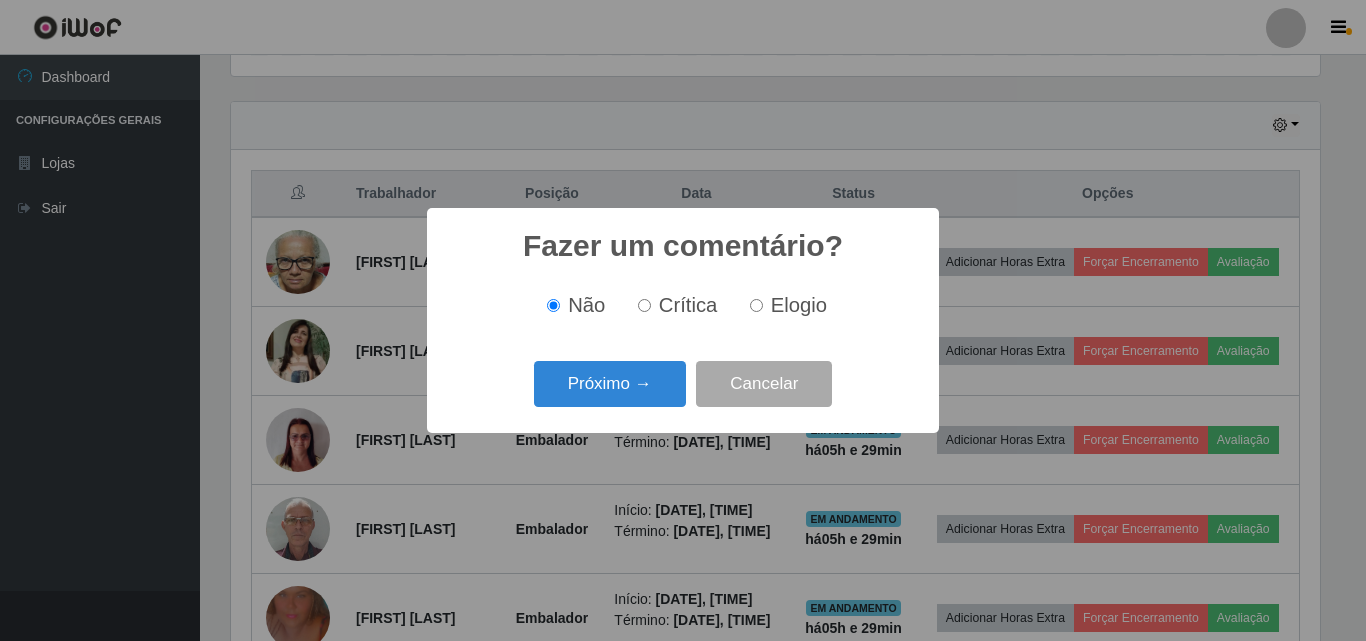 click on "Elogio" at bounding box center (799, 305) 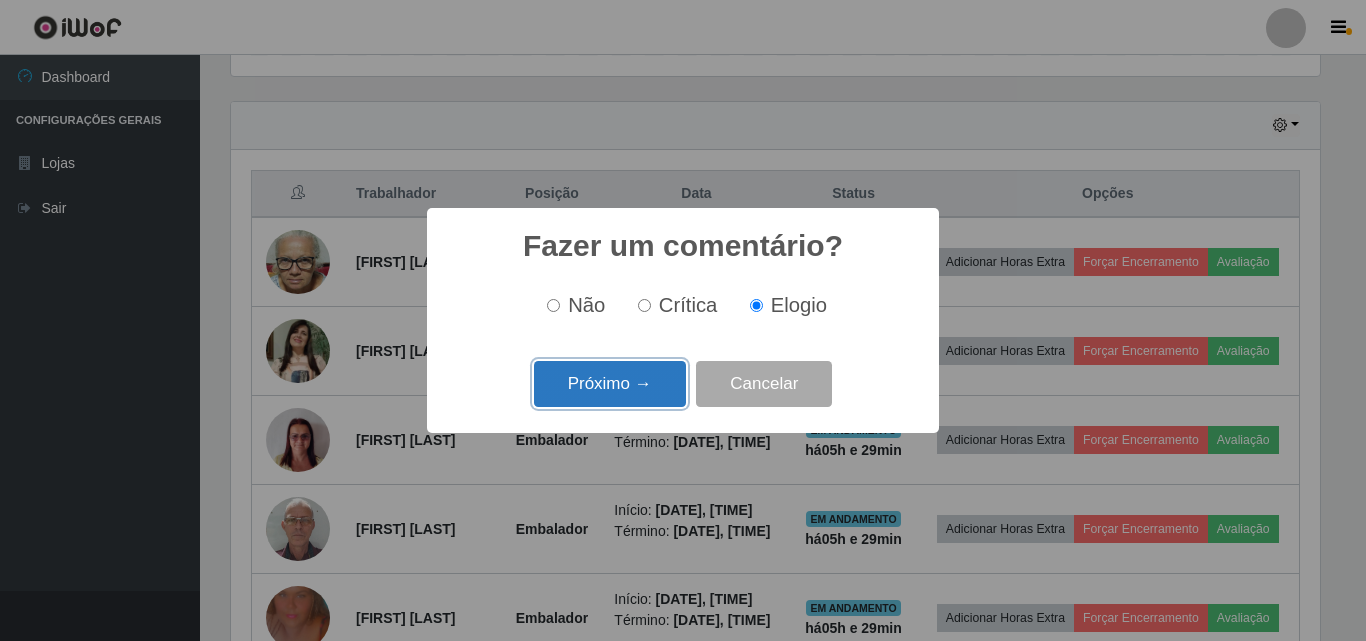 click on "Próximo →" at bounding box center (610, 384) 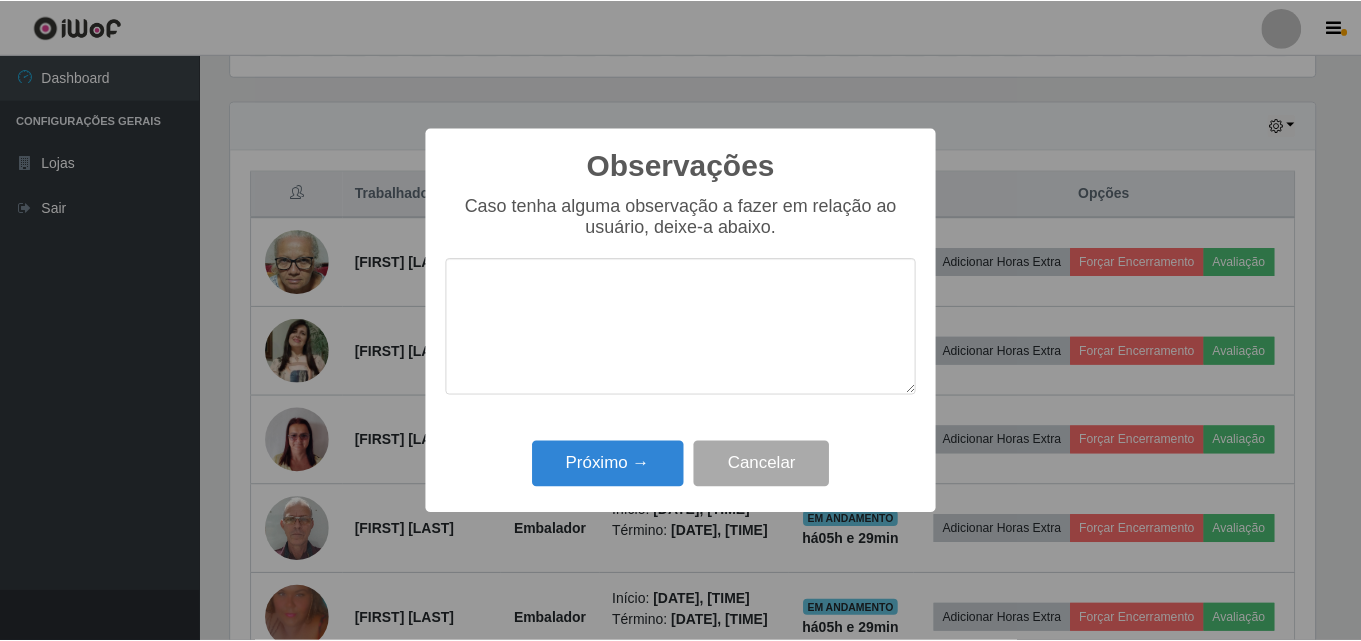 scroll, scrollTop: 999585, scrollLeft: 998911, axis: both 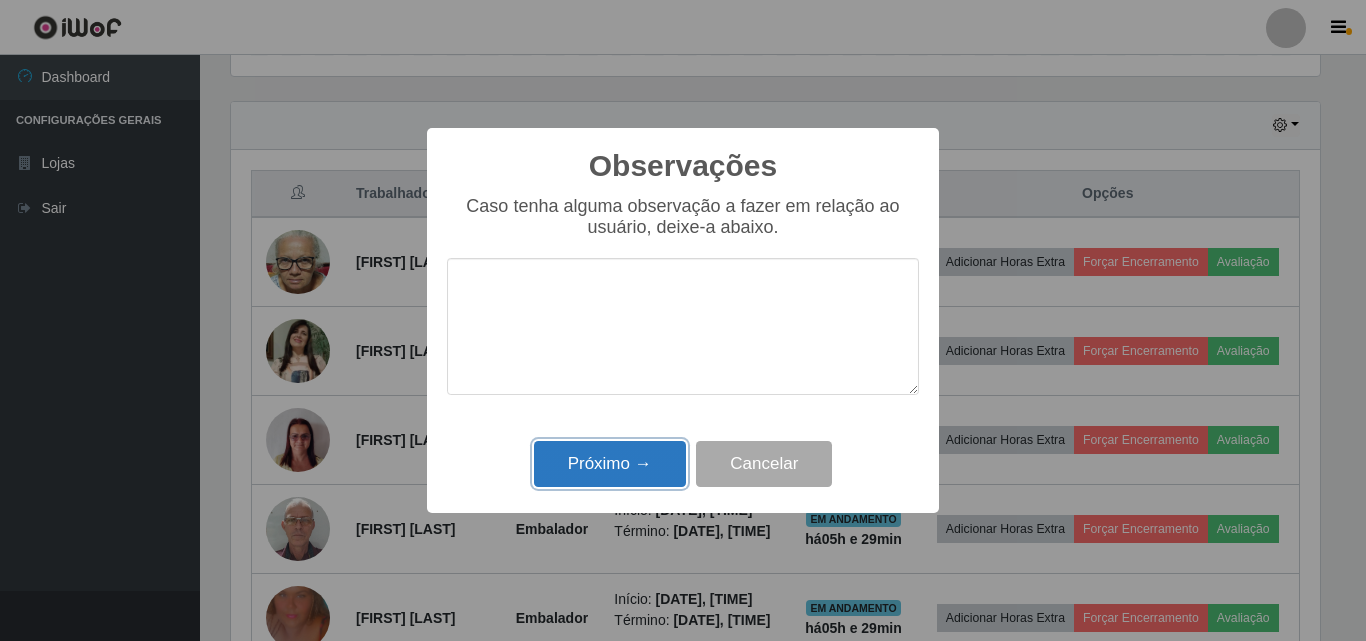 click on "Próximo →" at bounding box center [610, 464] 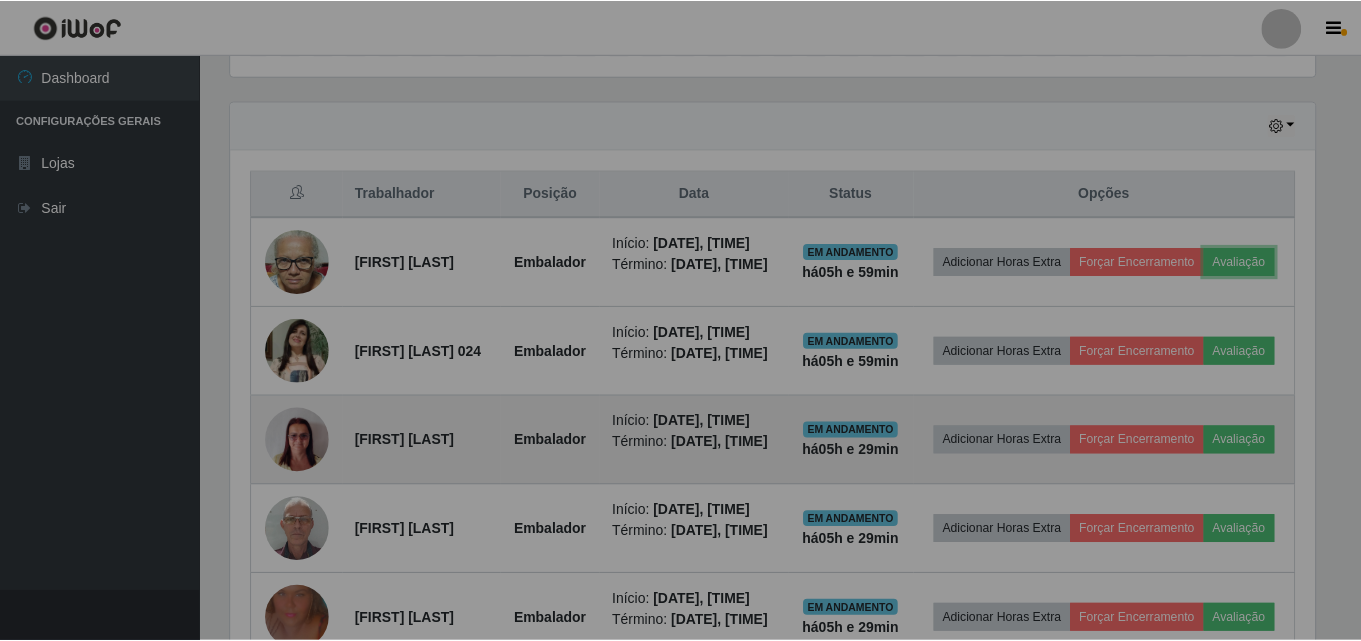 scroll, scrollTop: 999585, scrollLeft: 998901, axis: both 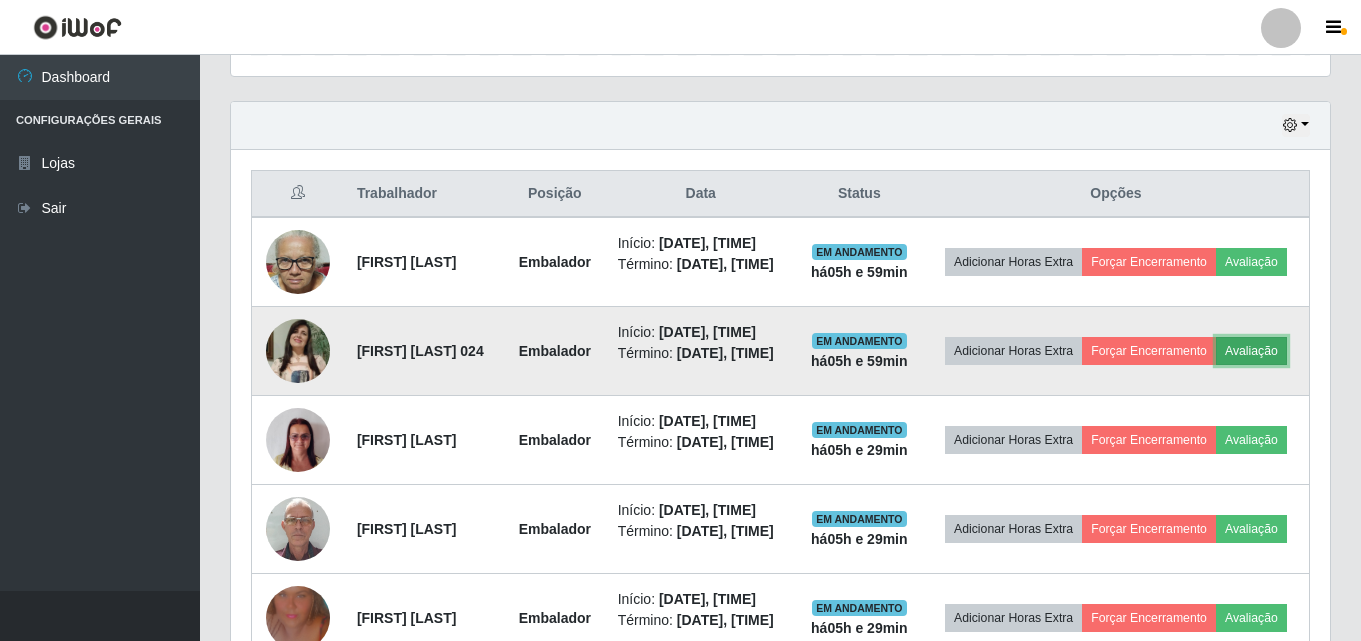 click on "Avaliação" at bounding box center [1251, 351] 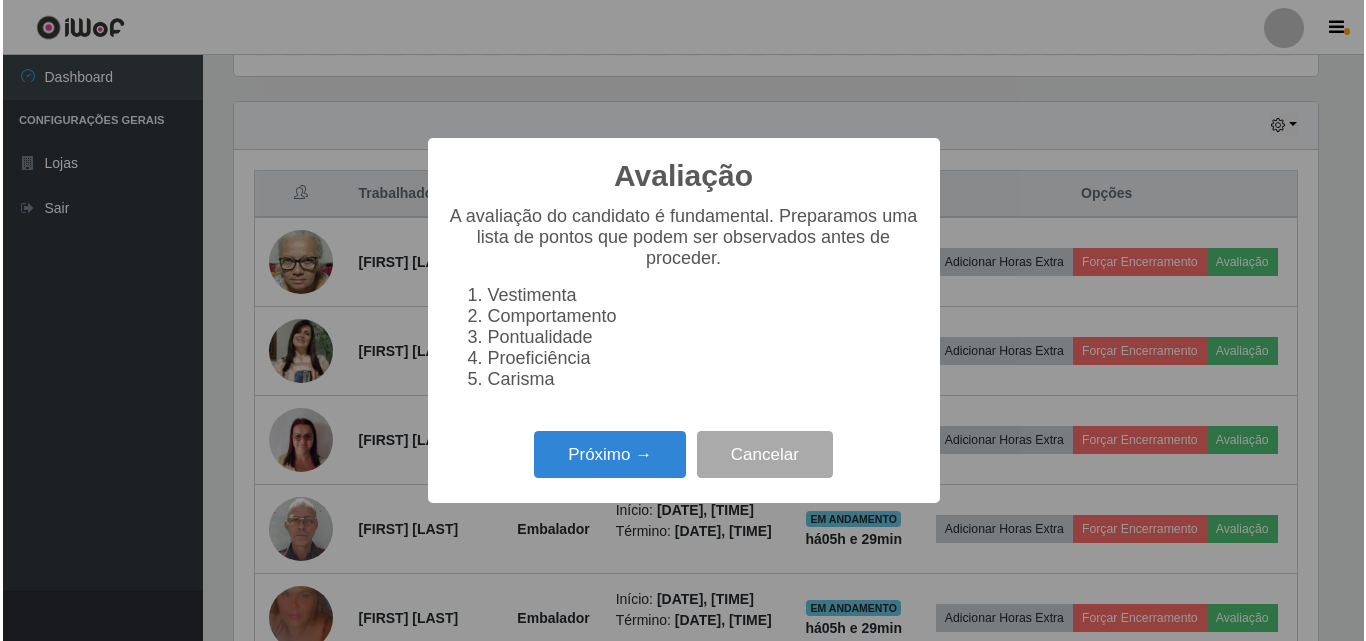scroll, scrollTop: 999585, scrollLeft: 998911, axis: both 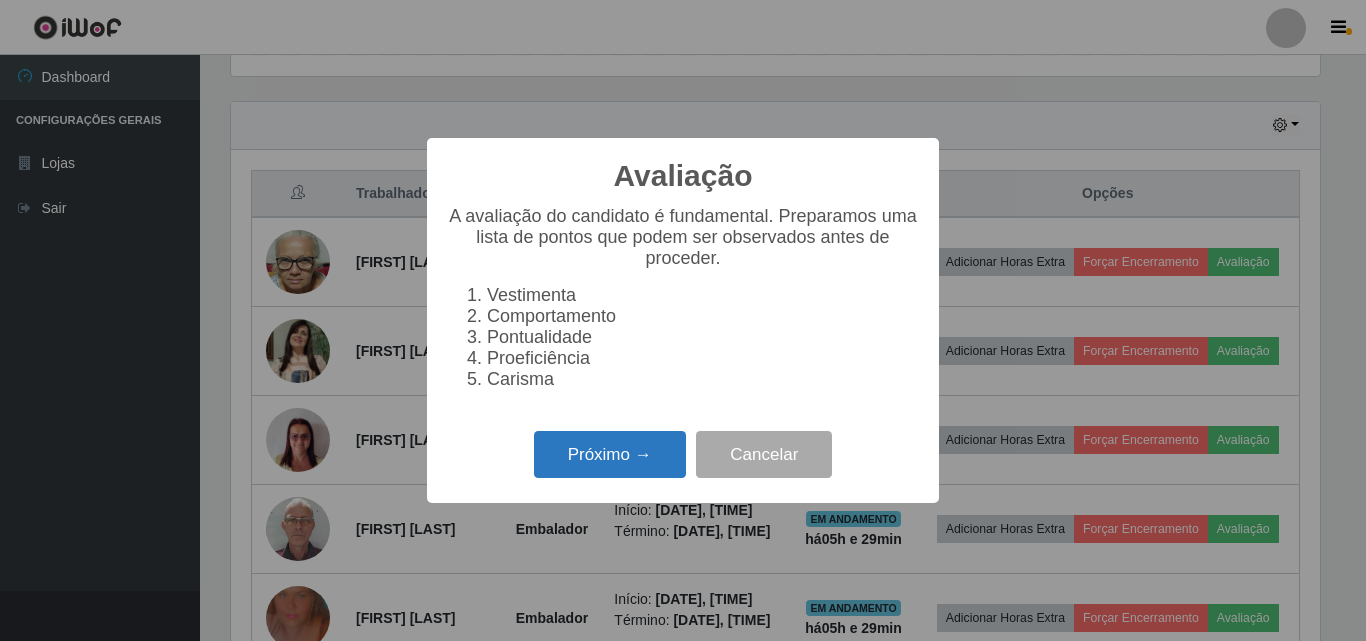 click on "Próximo →" at bounding box center (610, 454) 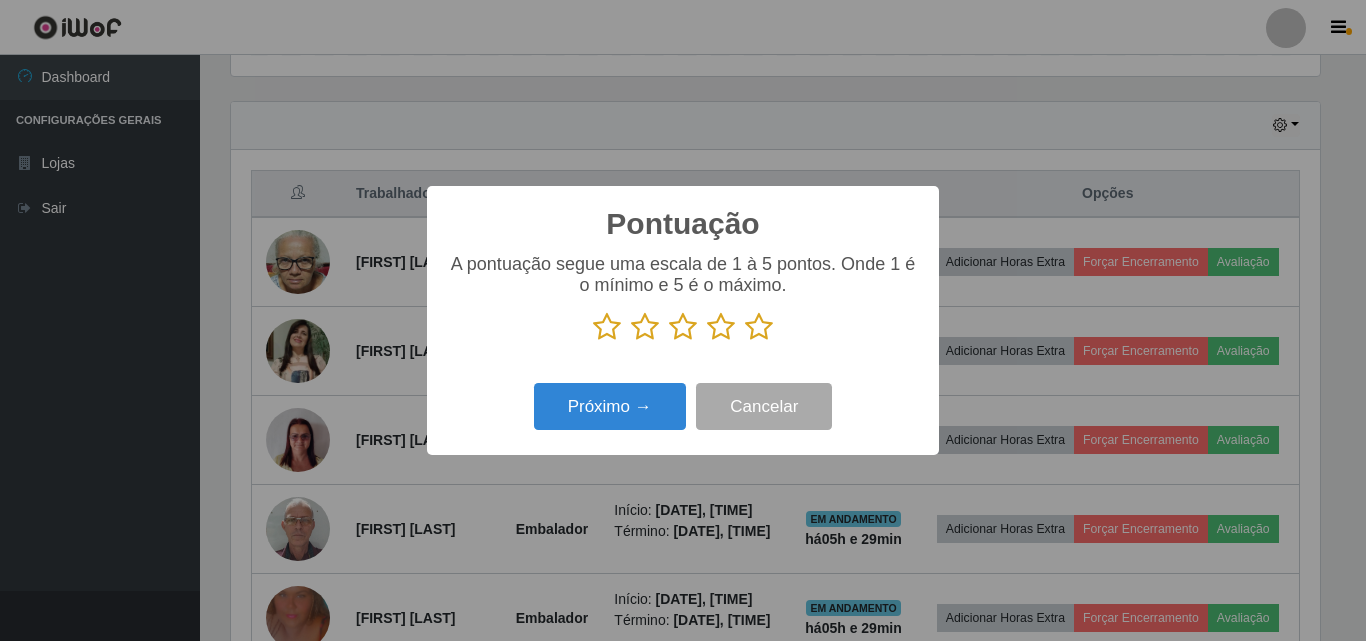 click at bounding box center [759, 327] 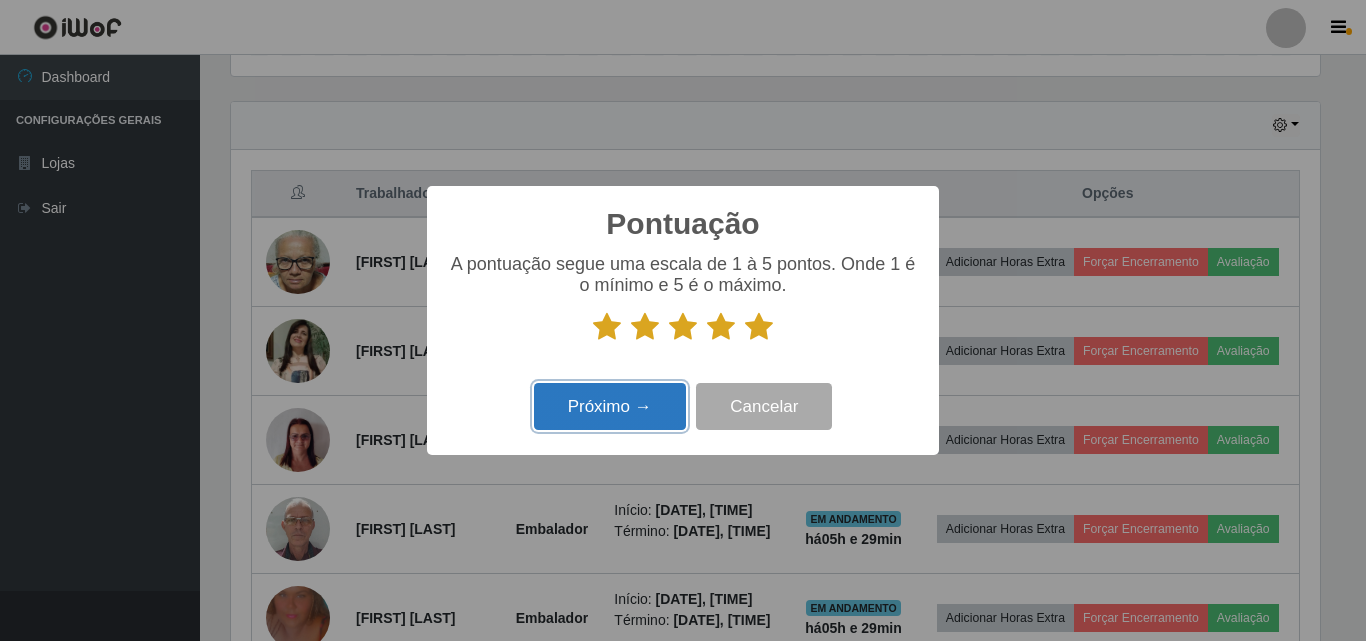 click on "Próximo →" at bounding box center (610, 406) 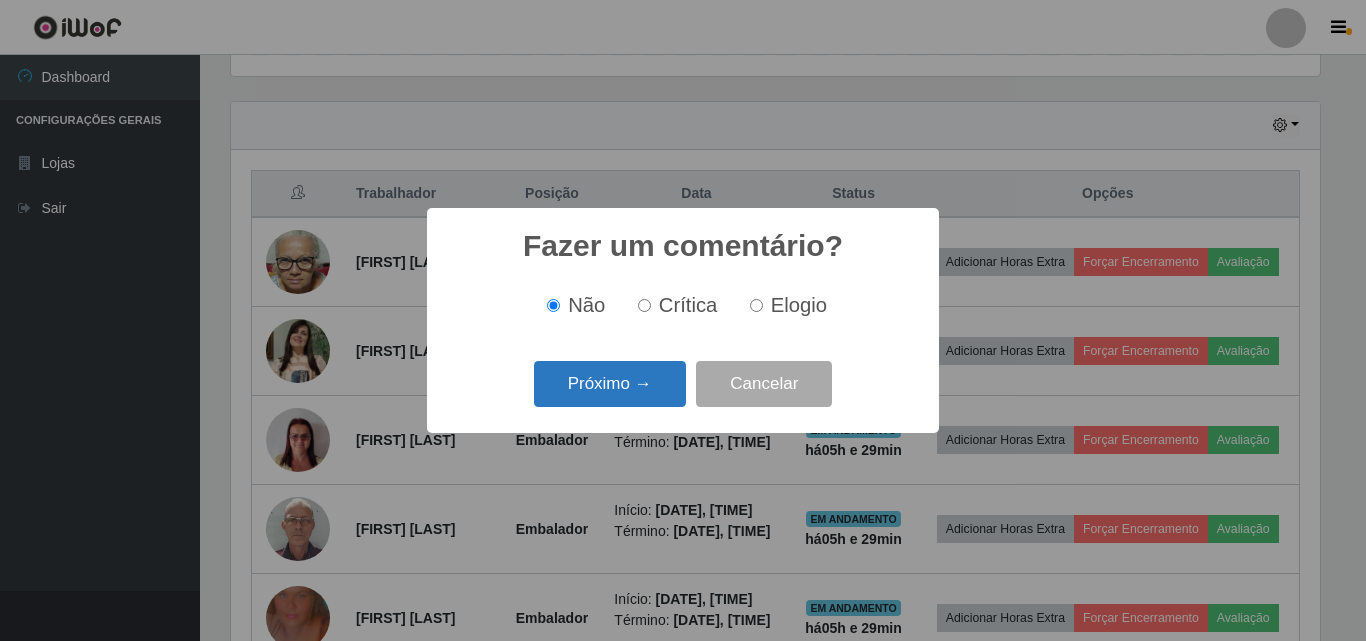scroll, scrollTop: 999585, scrollLeft: 998911, axis: both 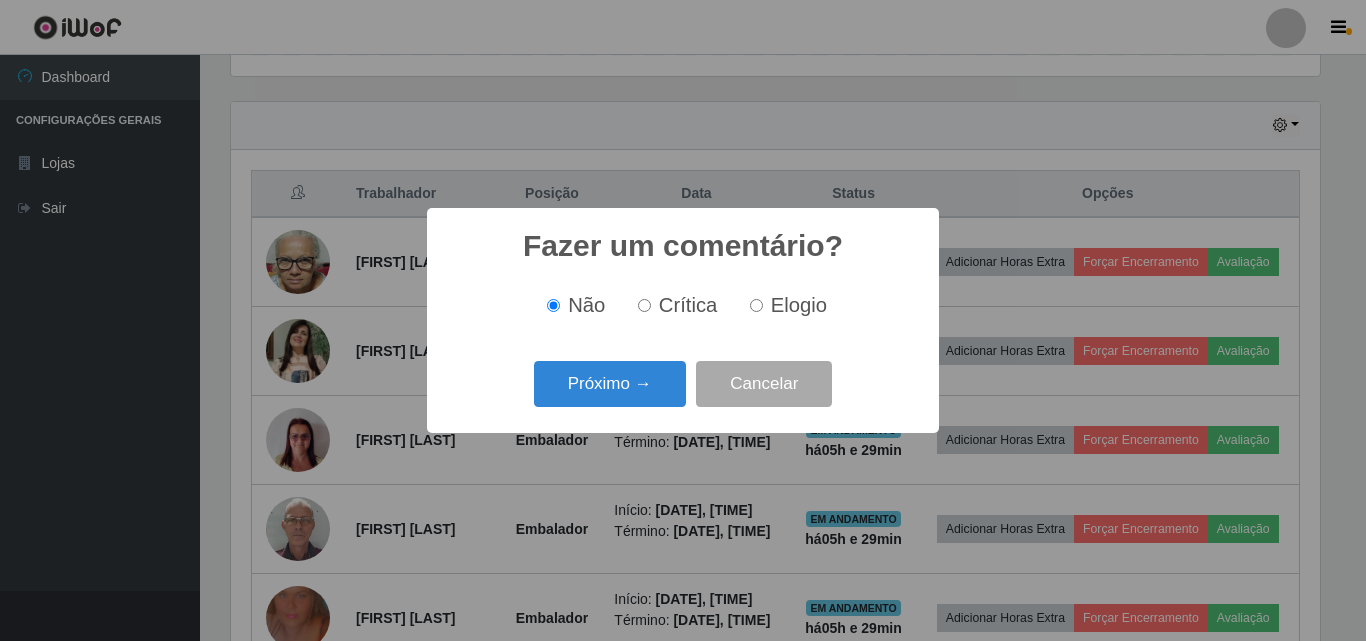 click on "Elogio" at bounding box center [799, 305] 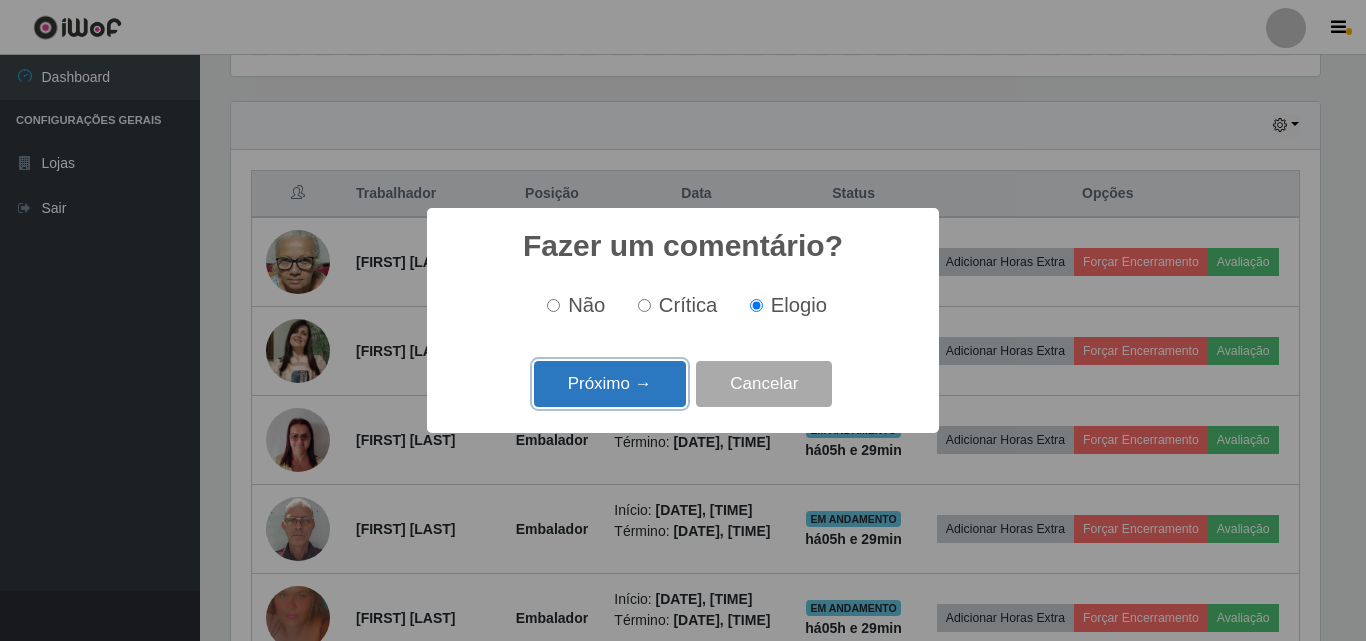 click on "Próximo →" at bounding box center [610, 384] 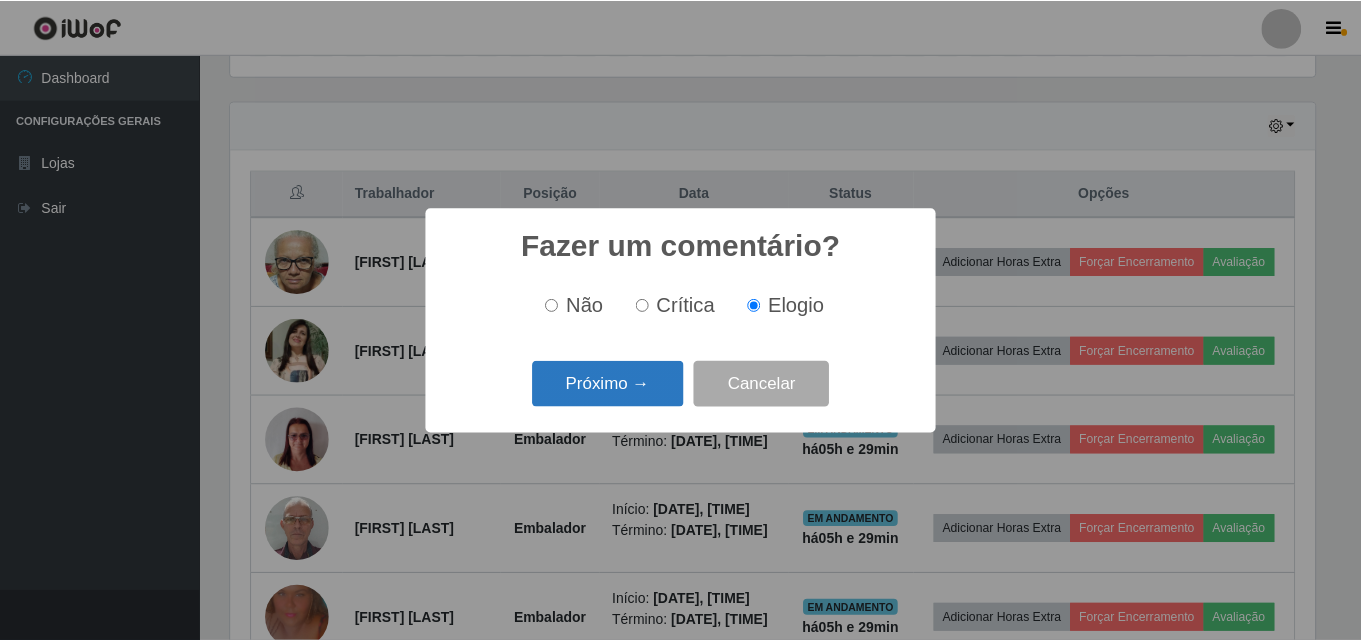 scroll, scrollTop: 999585, scrollLeft: 998911, axis: both 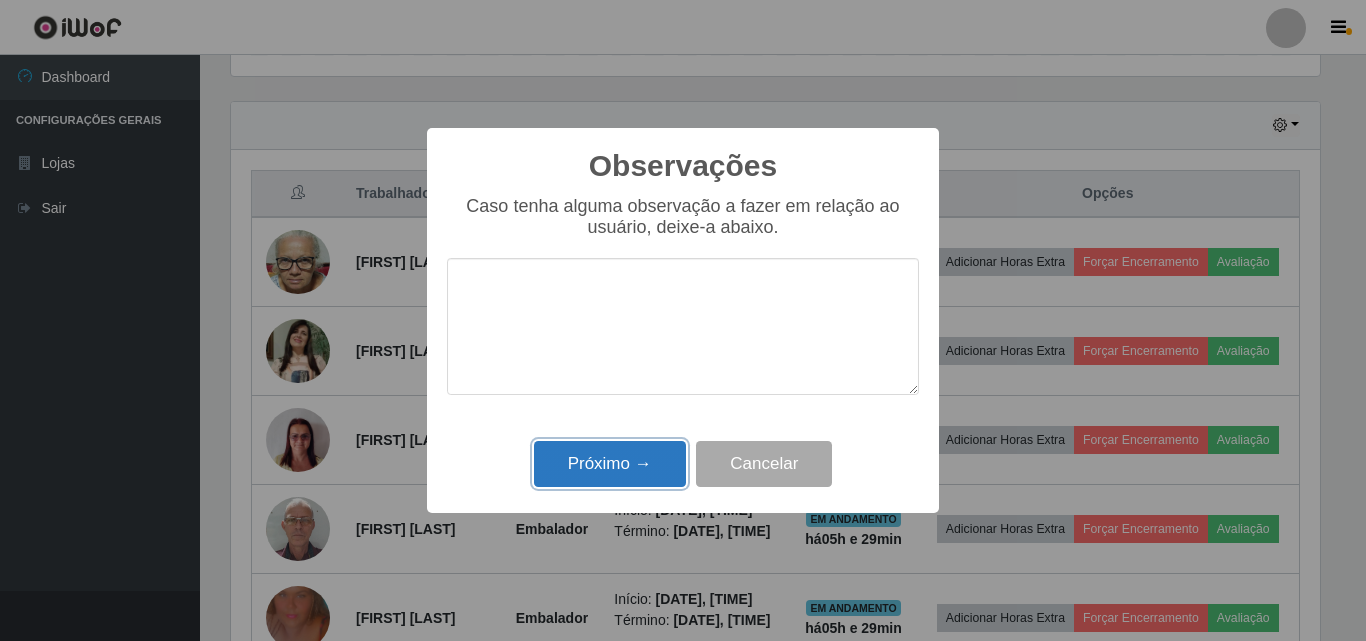 click on "Próximo →" at bounding box center [610, 464] 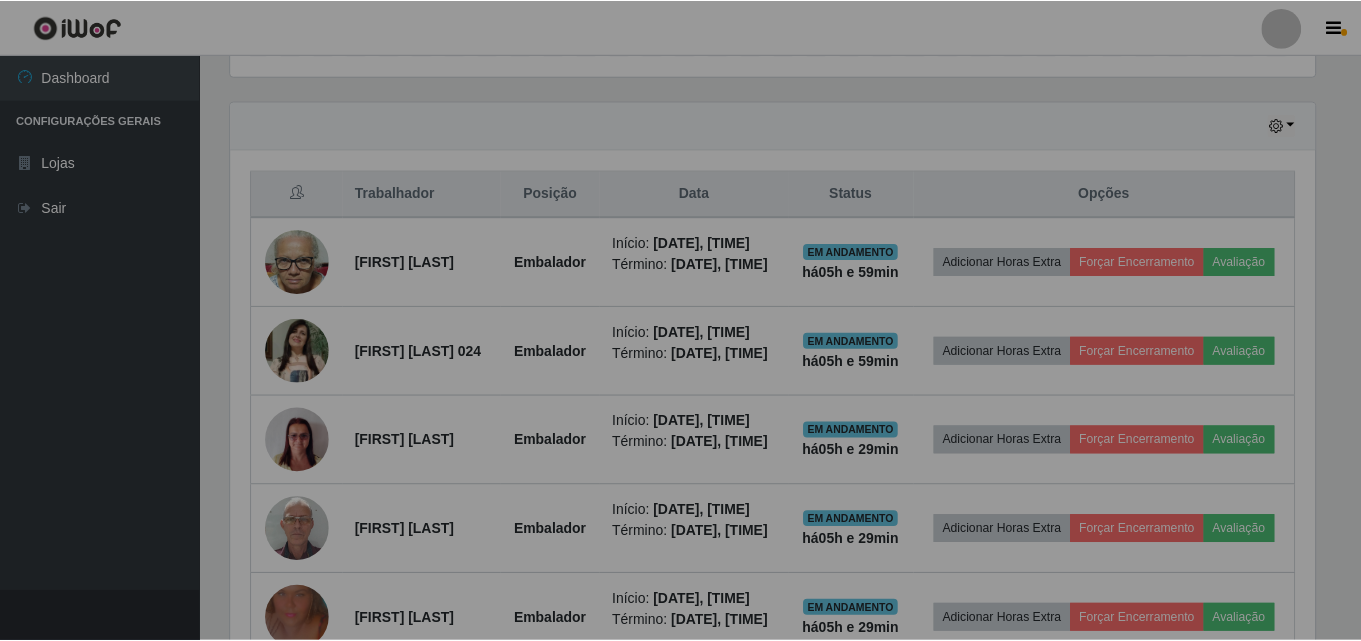 scroll, scrollTop: 999585, scrollLeft: 998901, axis: both 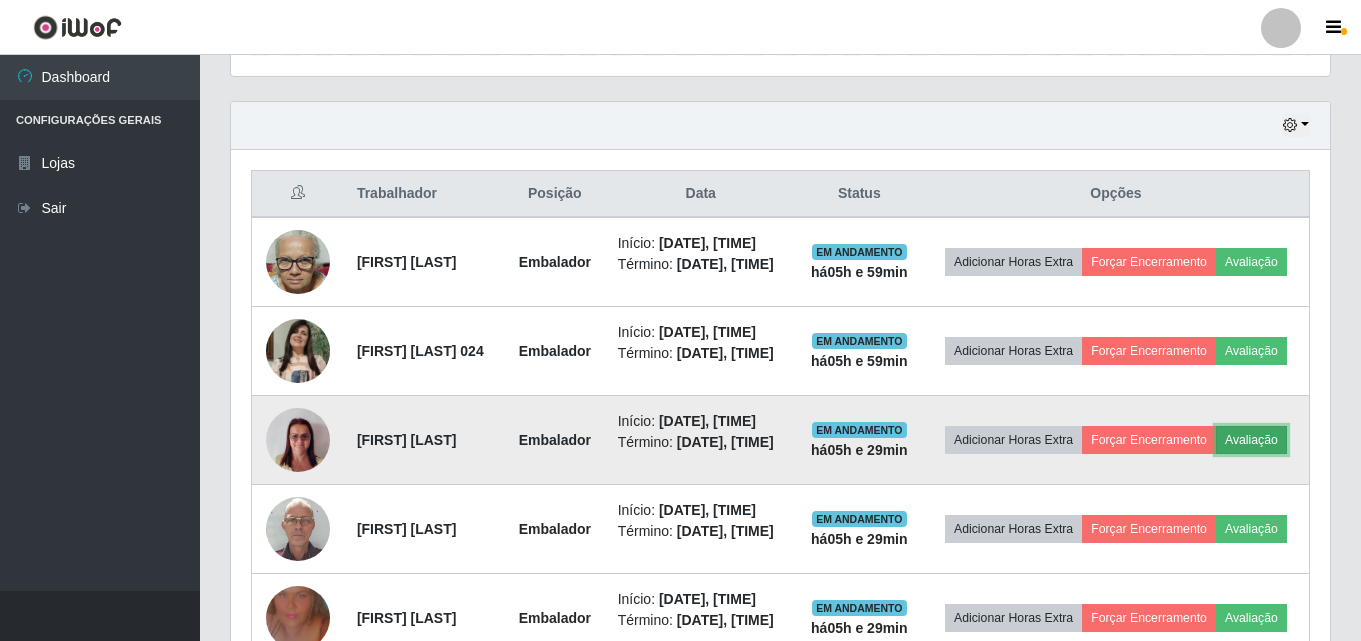 click on "Avaliação" at bounding box center (1251, 440) 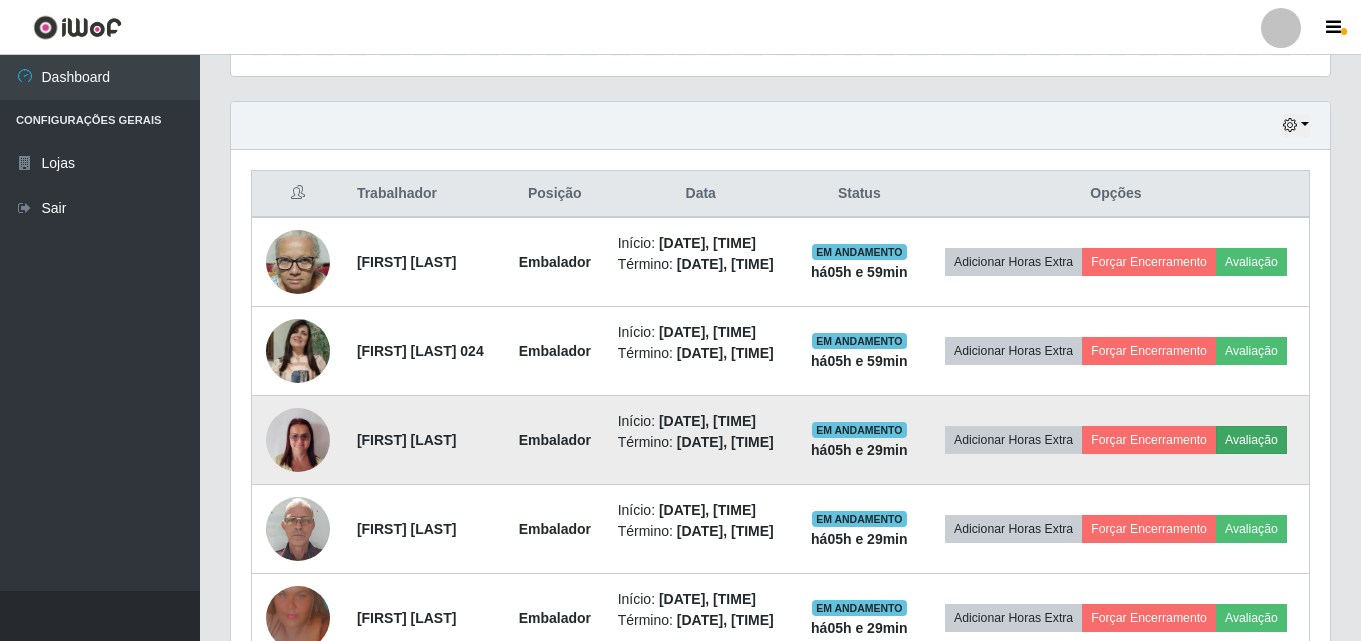 scroll, scrollTop: 999585, scrollLeft: 998911, axis: both 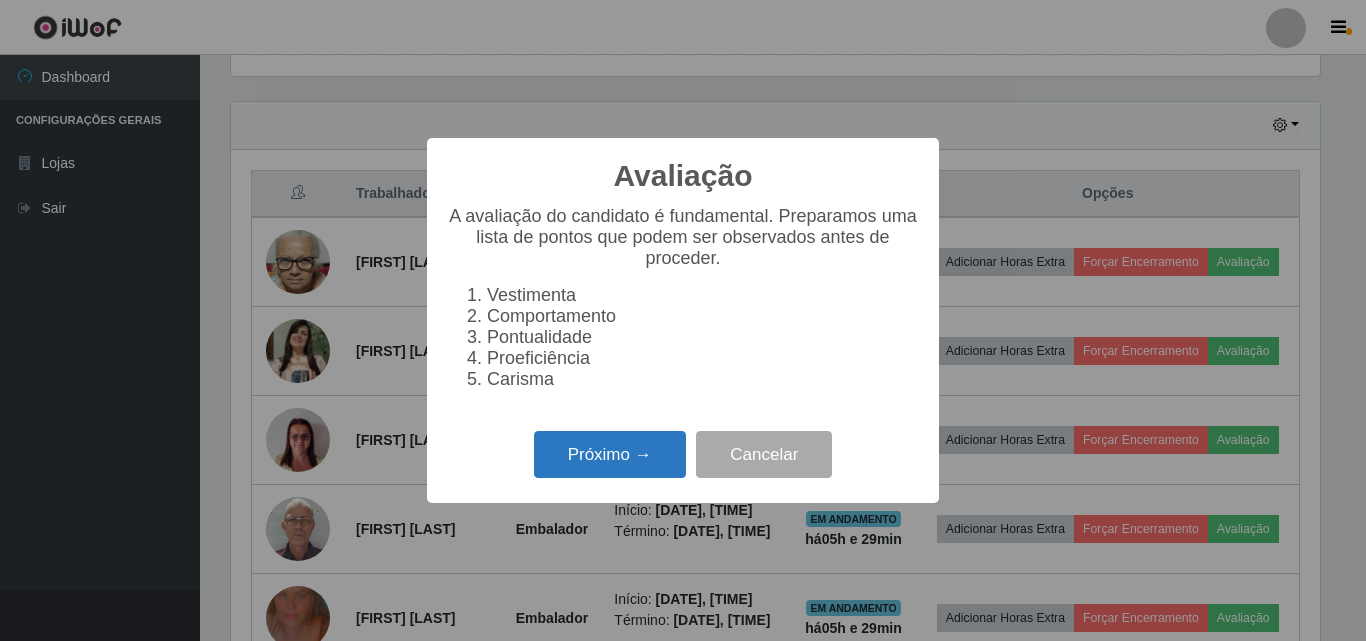 click on "Próximo →" at bounding box center [610, 454] 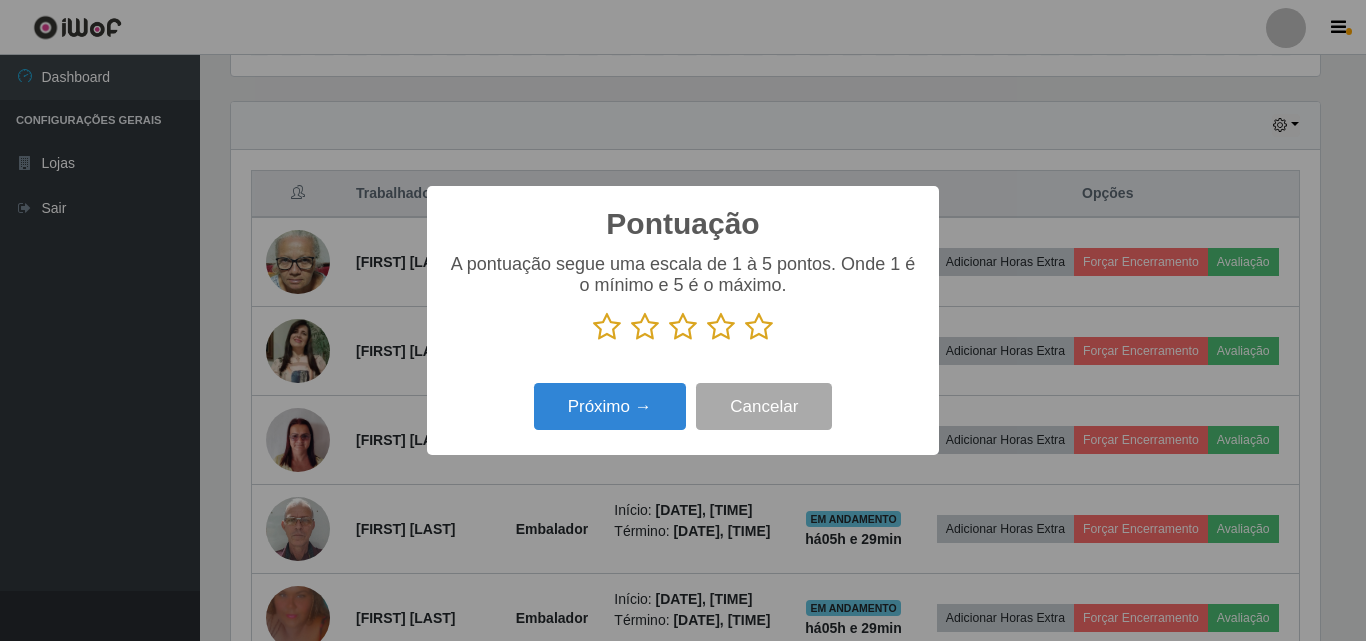 scroll, scrollTop: 999585, scrollLeft: 998911, axis: both 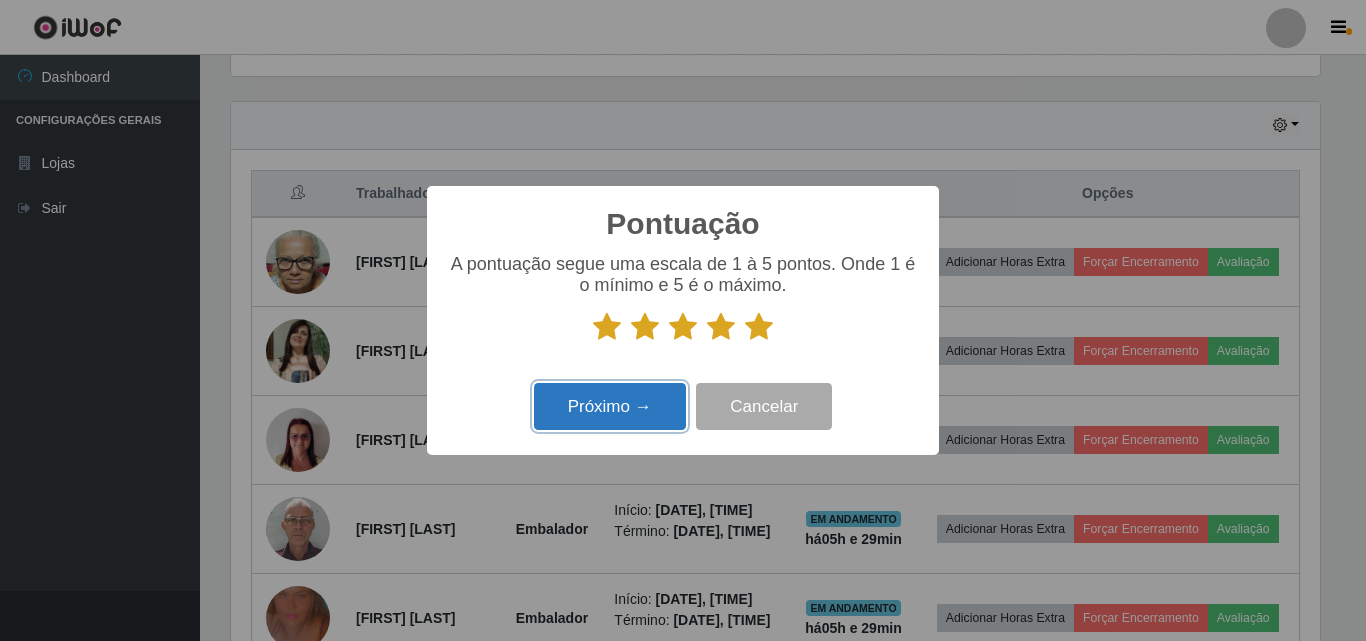 click on "Próximo →" at bounding box center [610, 406] 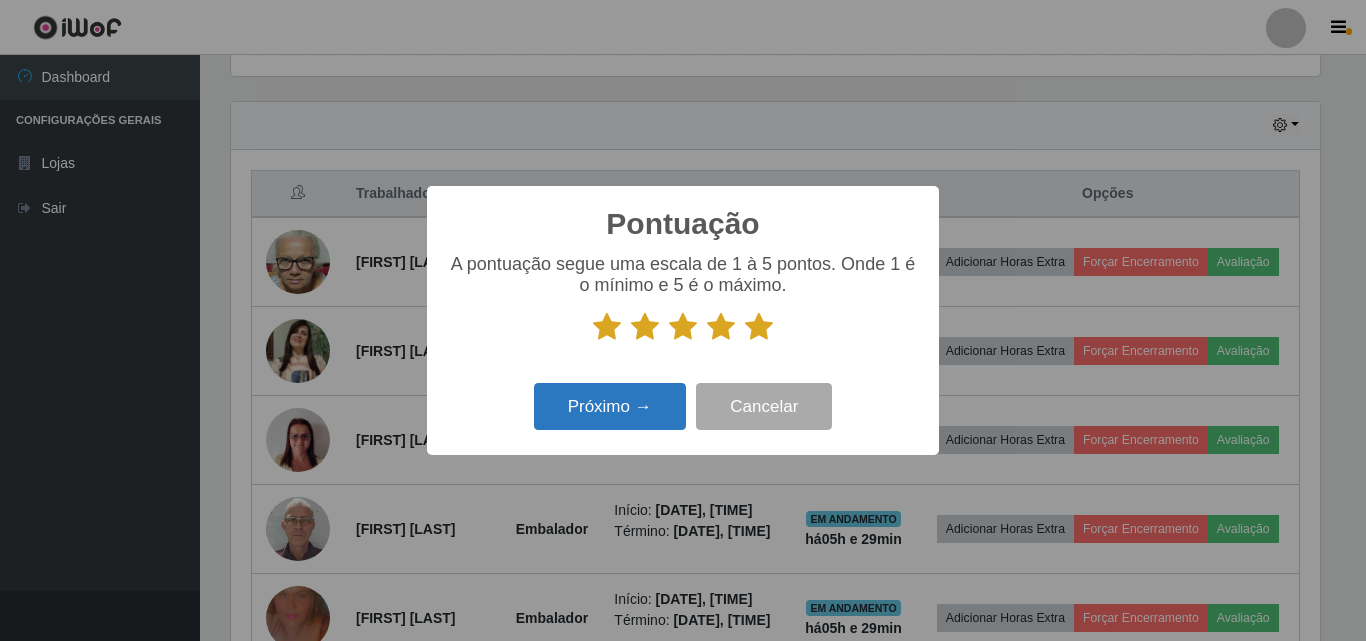 scroll, scrollTop: 999585, scrollLeft: 998911, axis: both 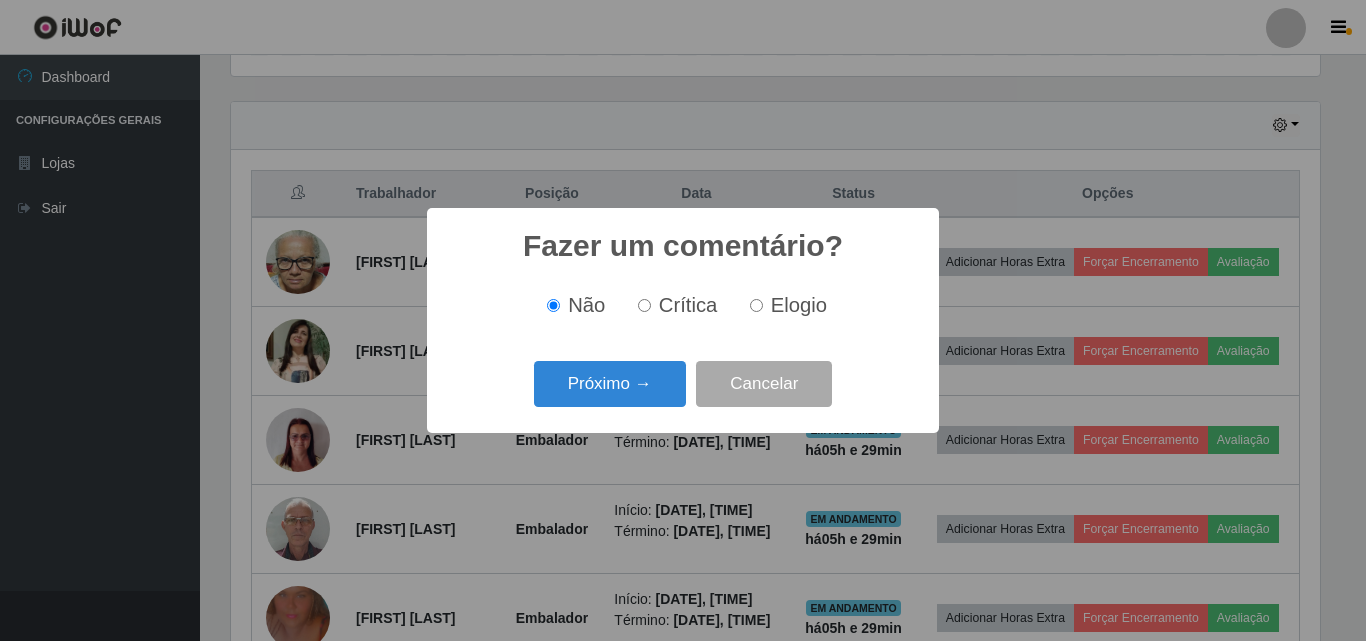 click on "Elogio" at bounding box center [799, 305] 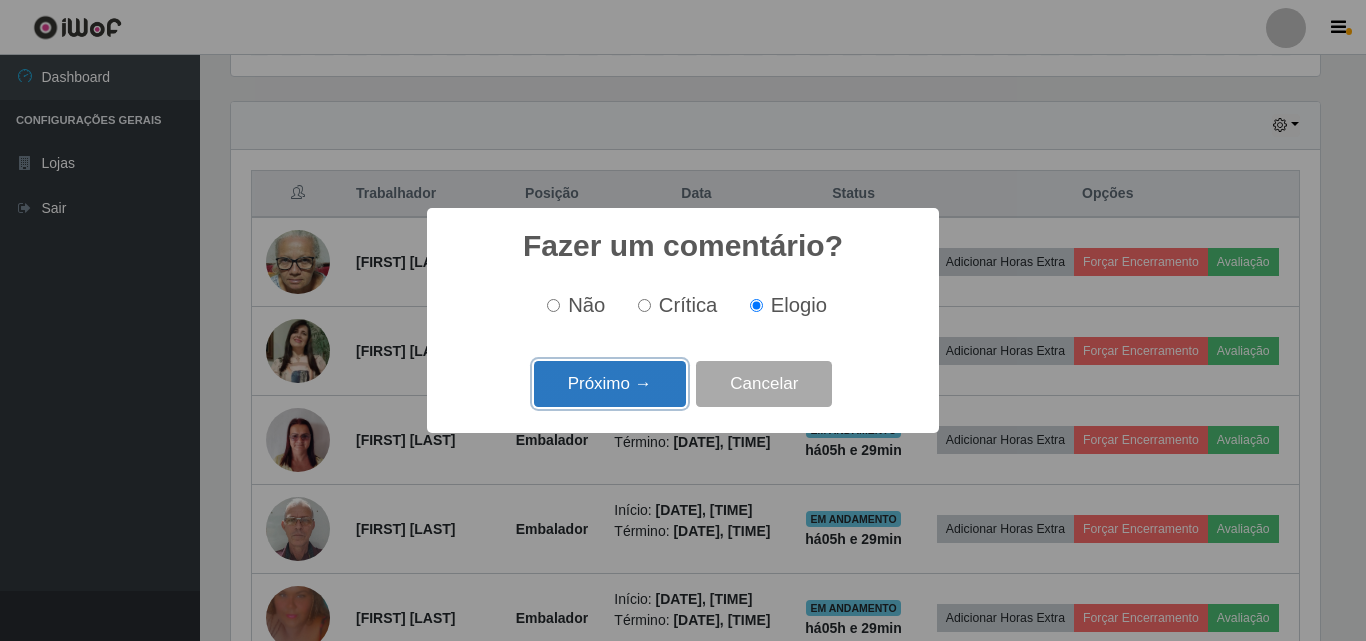 click on "Próximo →" at bounding box center [610, 384] 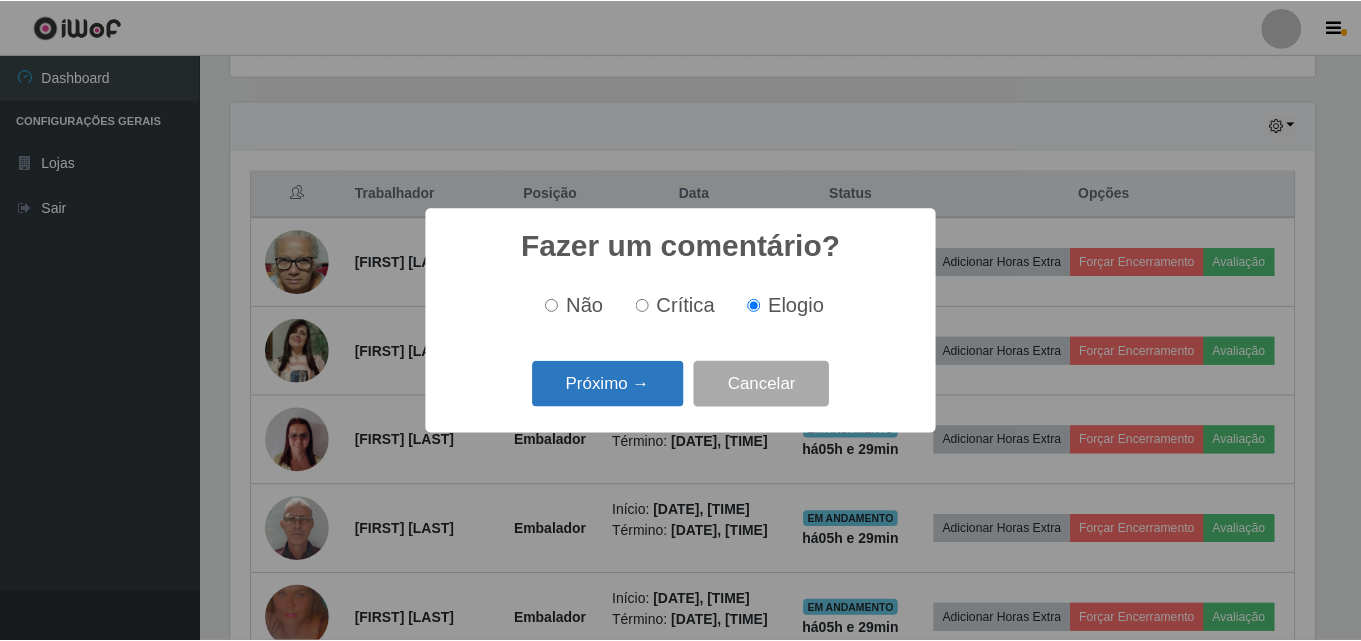 scroll, scrollTop: 999585, scrollLeft: 998911, axis: both 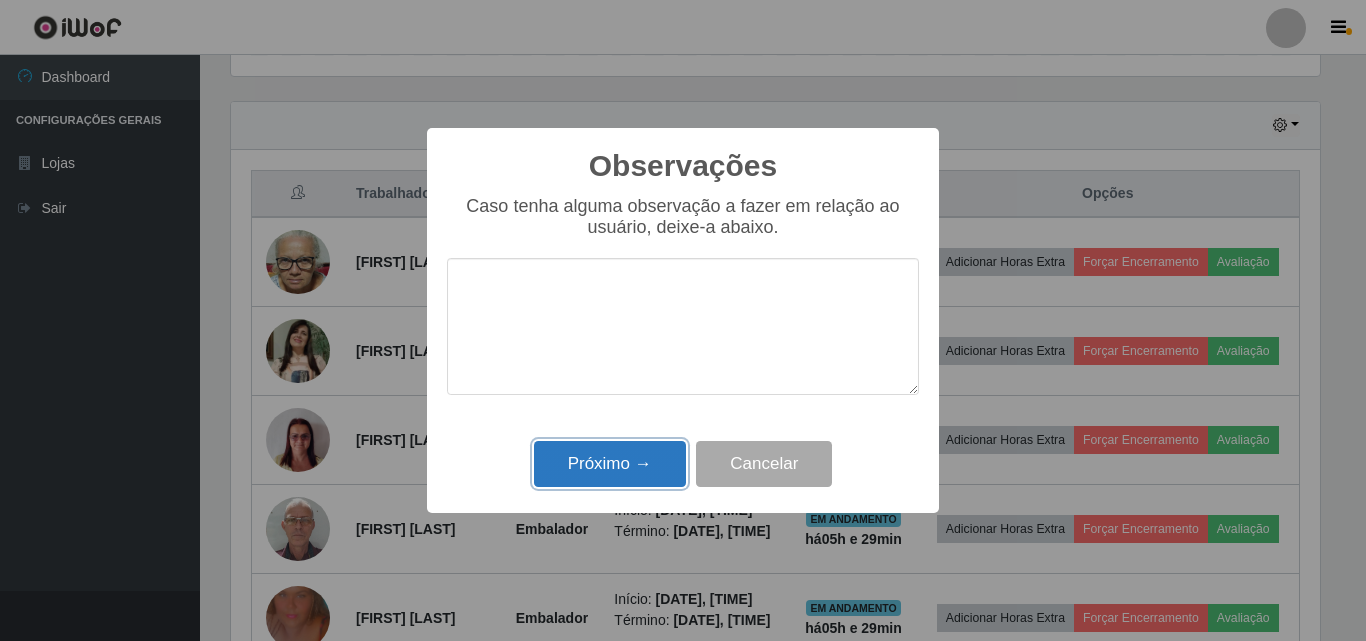 click on "Próximo →" at bounding box center (610, 464) 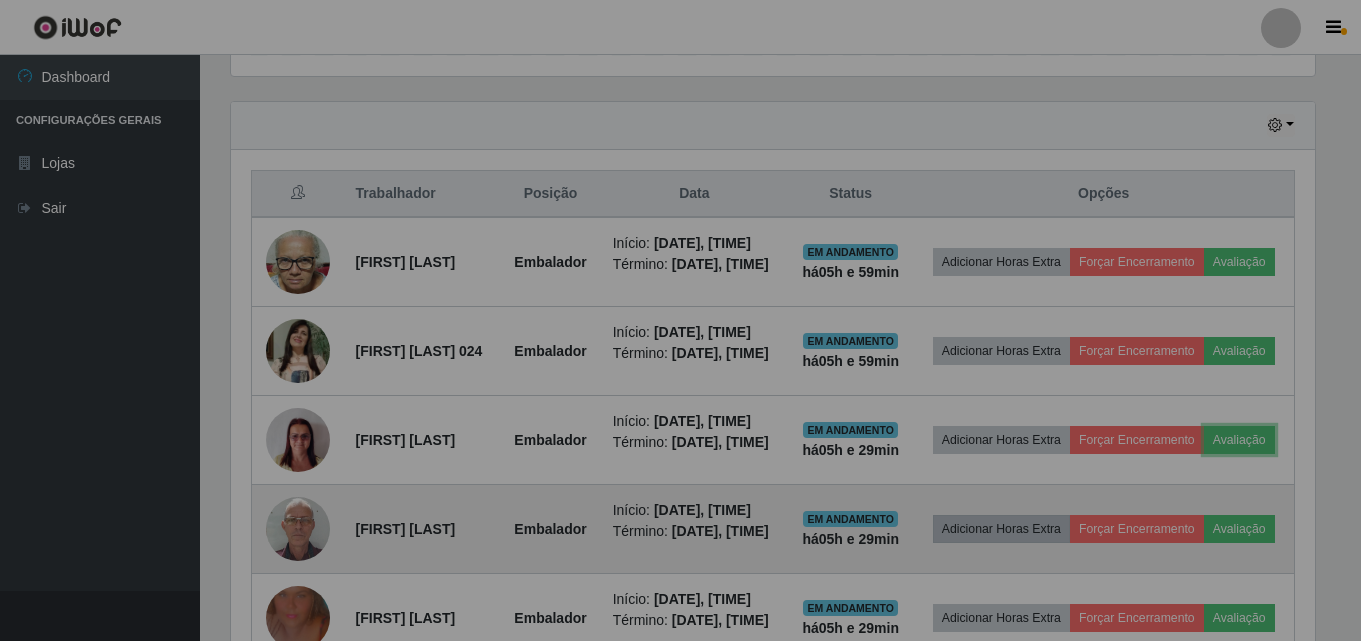 scroll, scrollTop: 999585, scrollLeft: 998901, axis: both 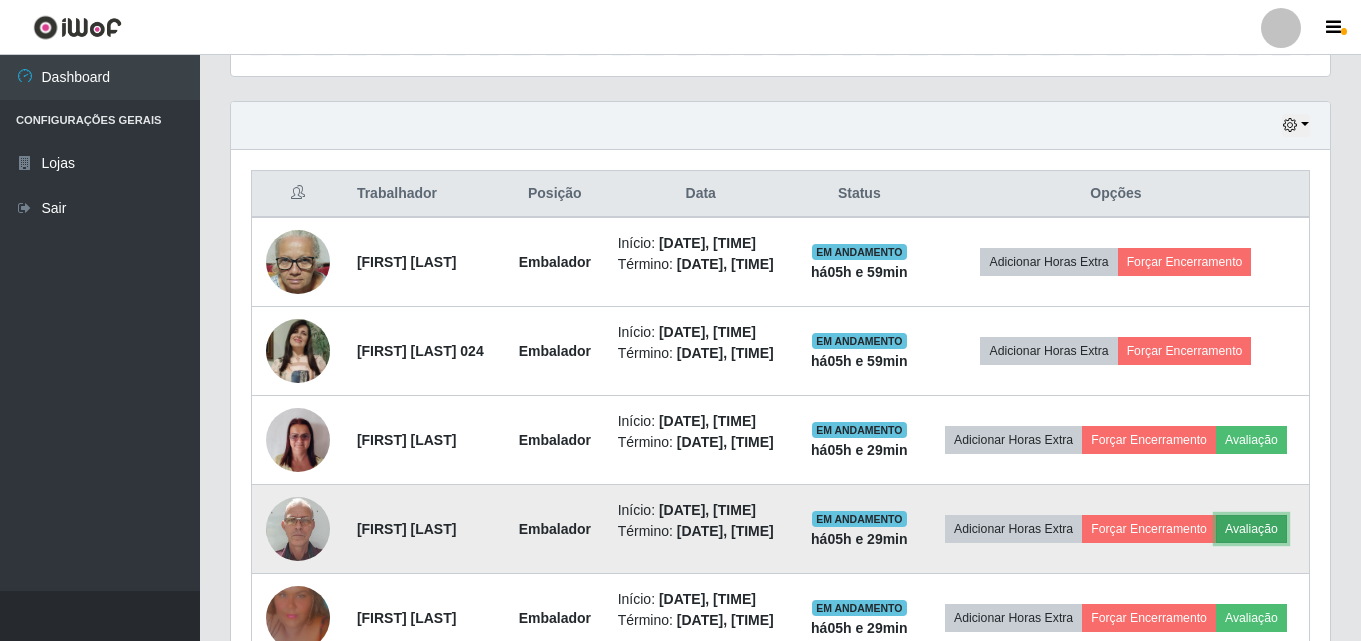 click on "Avaliação" at bounding box center (1251, 529) 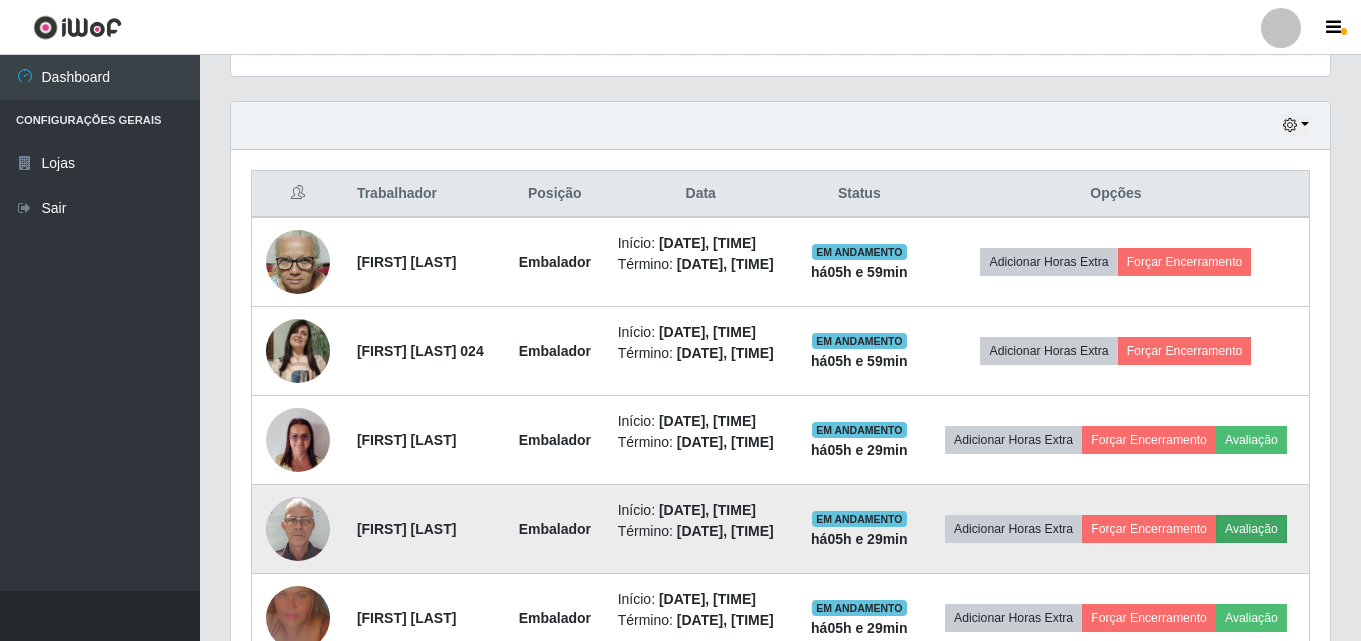 scroll, scrollTop: 999585, scrollLeft: 998911, axis: both 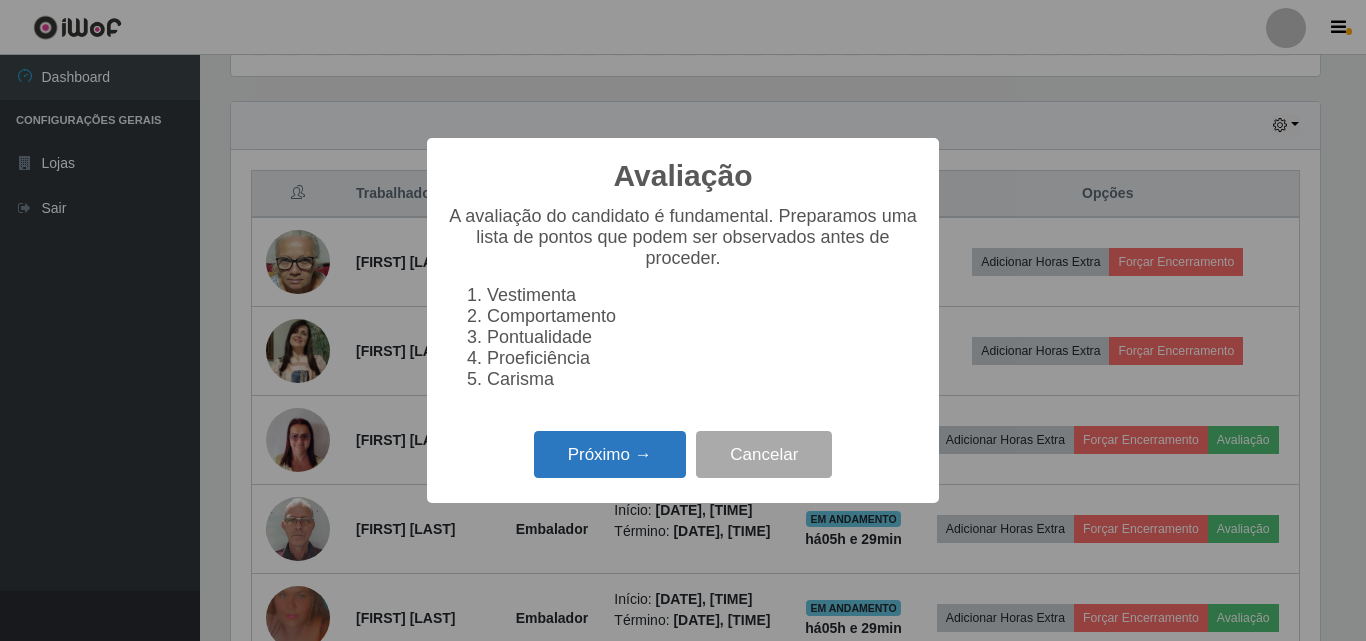 click on "Próximo →" at bounding box center (610, 454) 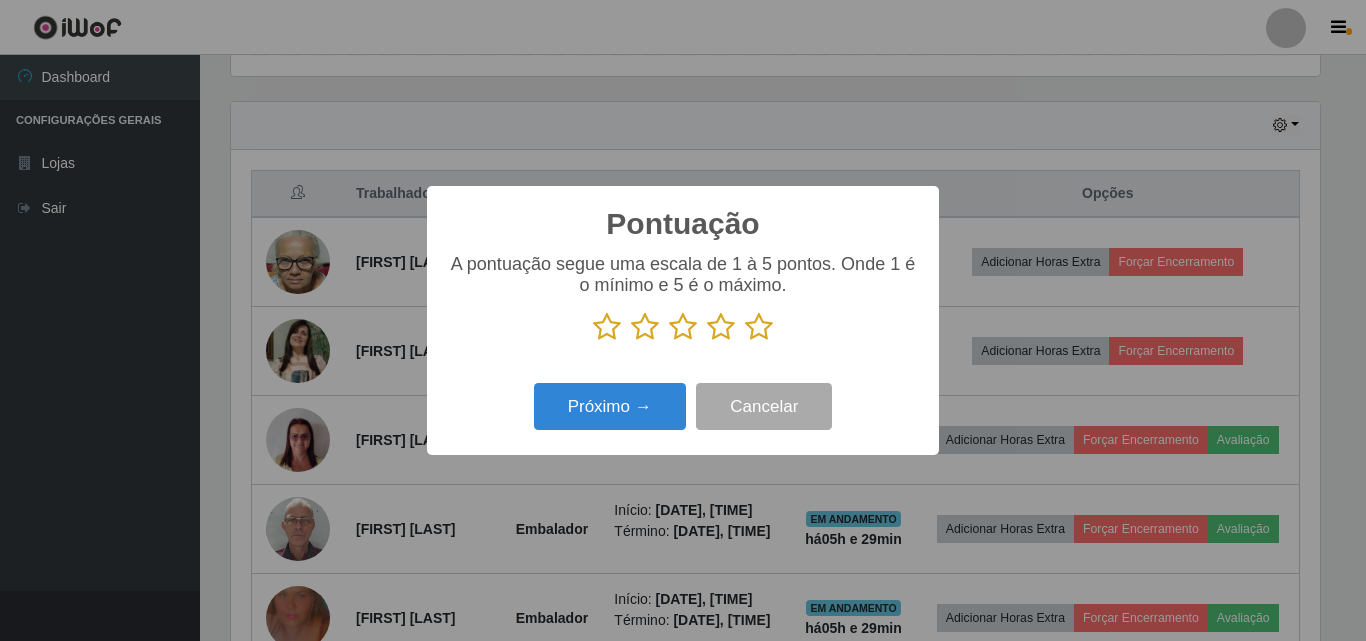 click at bounding box center (759, 327) 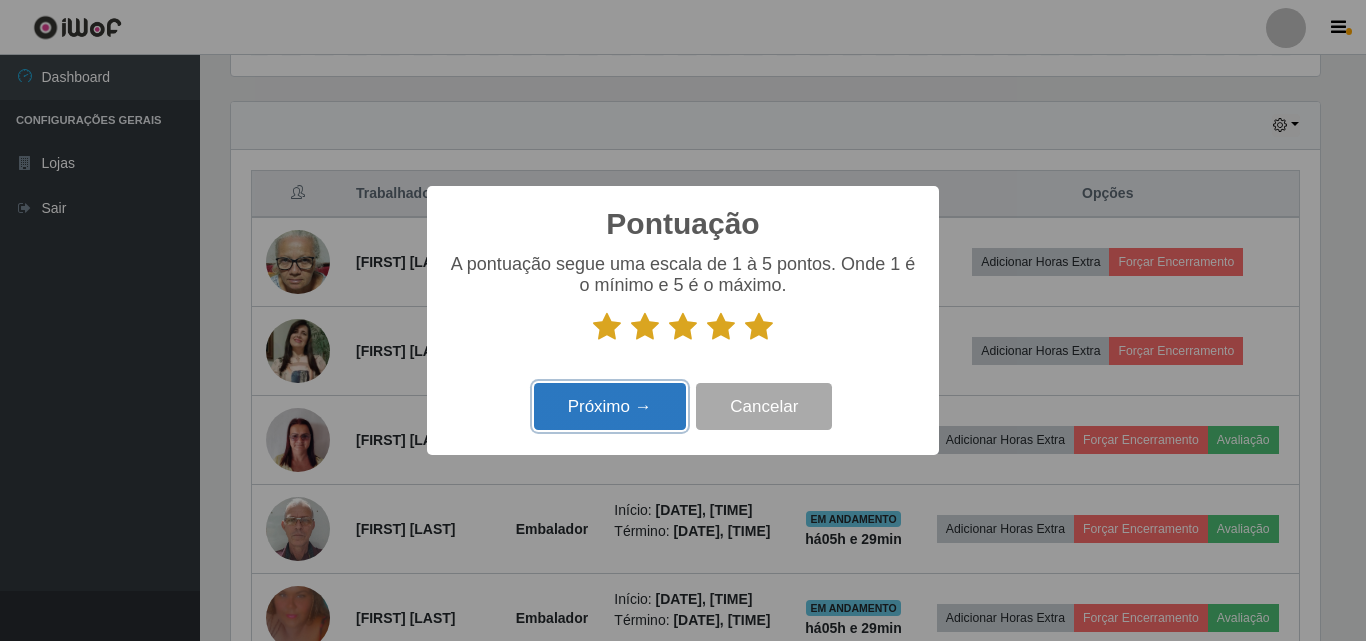 click on "Próximo →" at bounding box center [610, 406] 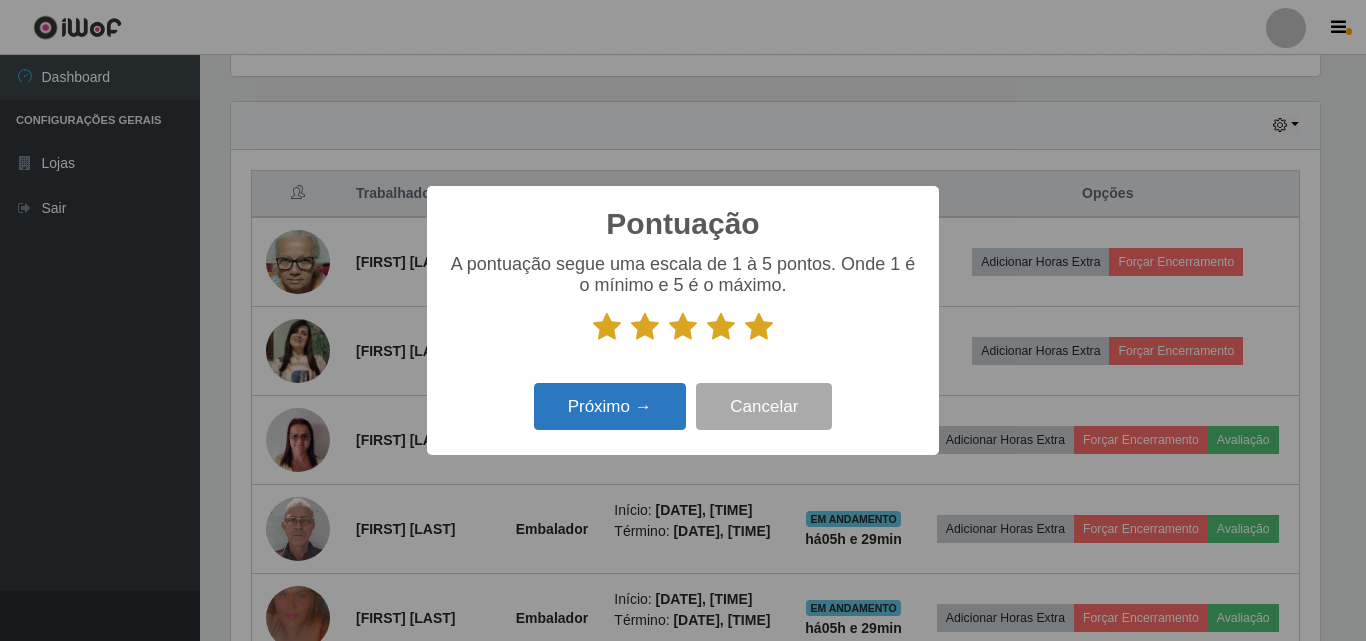 scroll, scrollTop: 999585, scrollLeft: 998911, axis: both 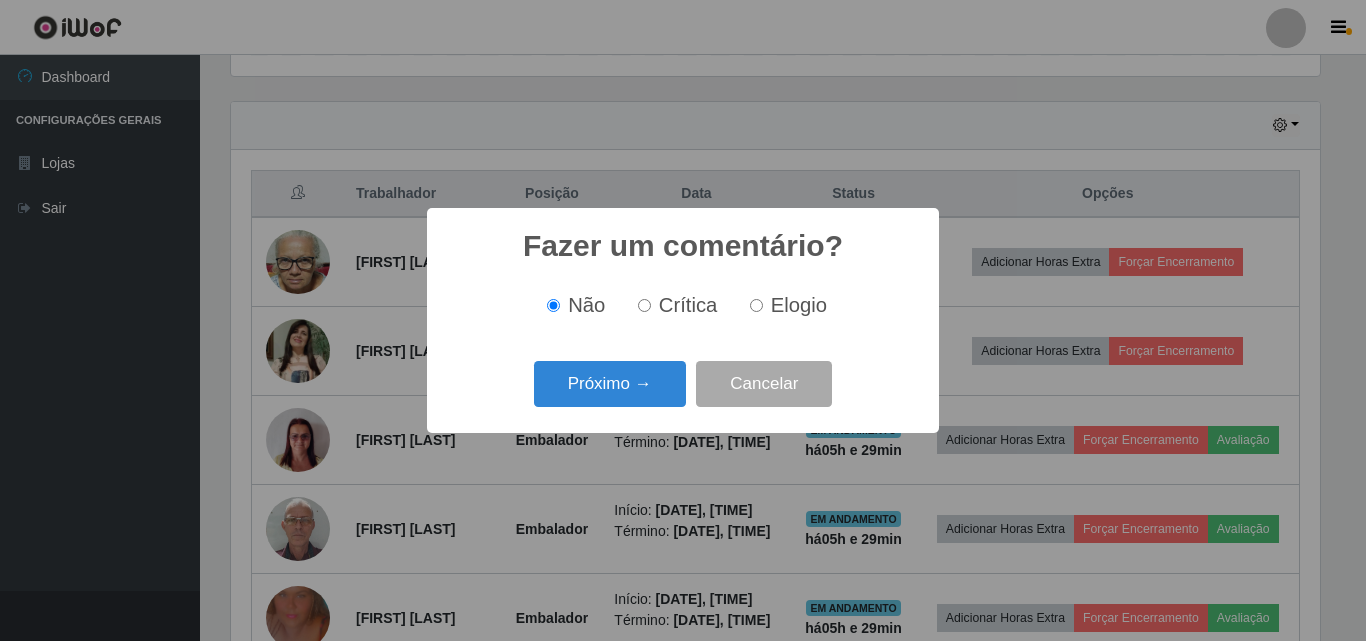 click on "Elogio" at bounding box center [799, 305] 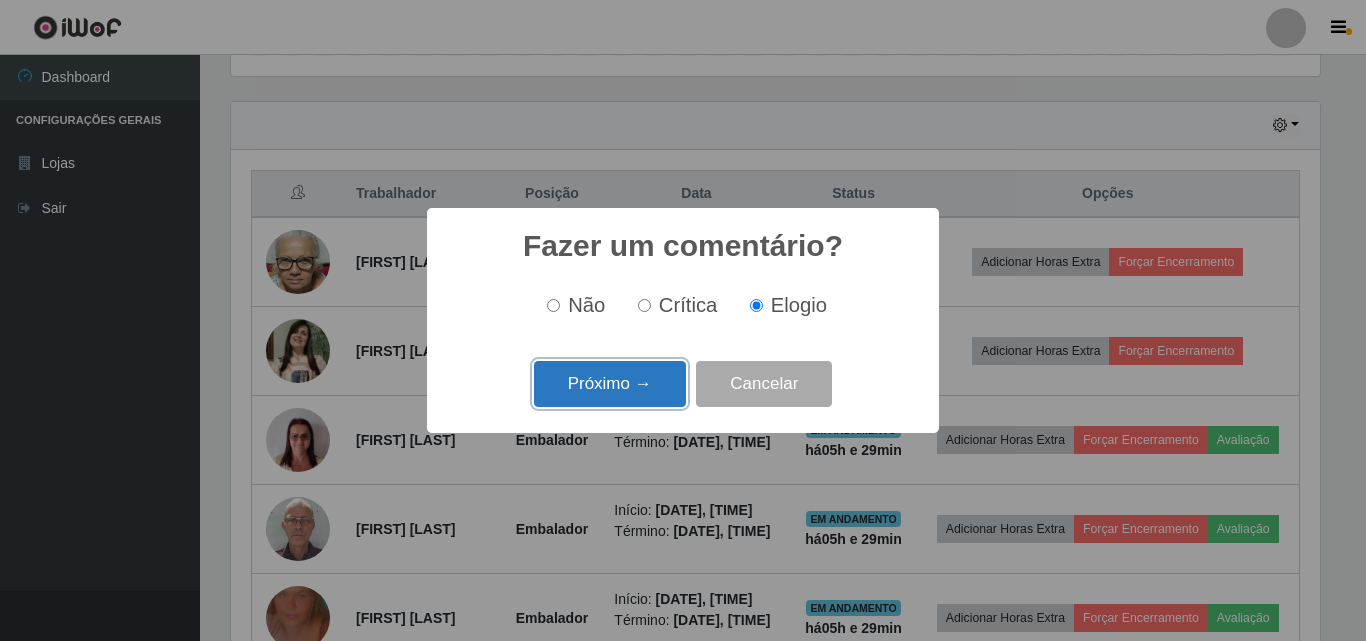 click on "Próximo →" at bounding box center (610, 384) 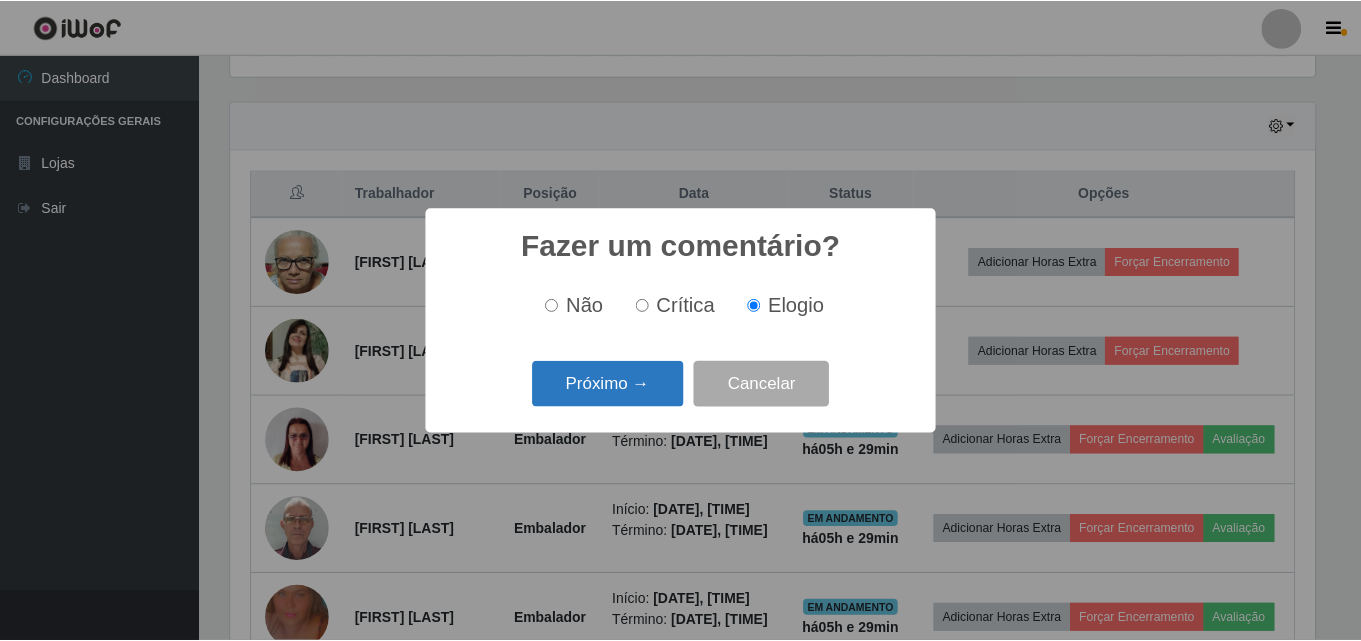 scroll, scrollTop: 999585, scrollLeft: 998911, axis: both 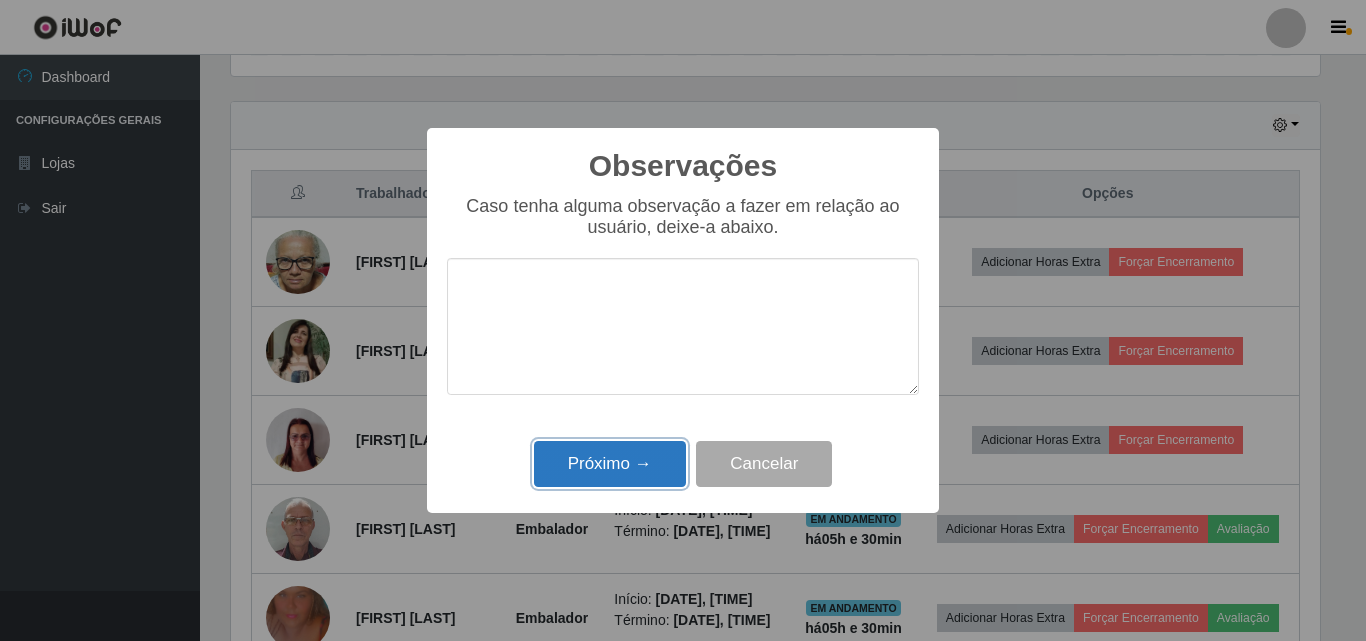 click on "Próximo →" at bounding box center [610, 464] 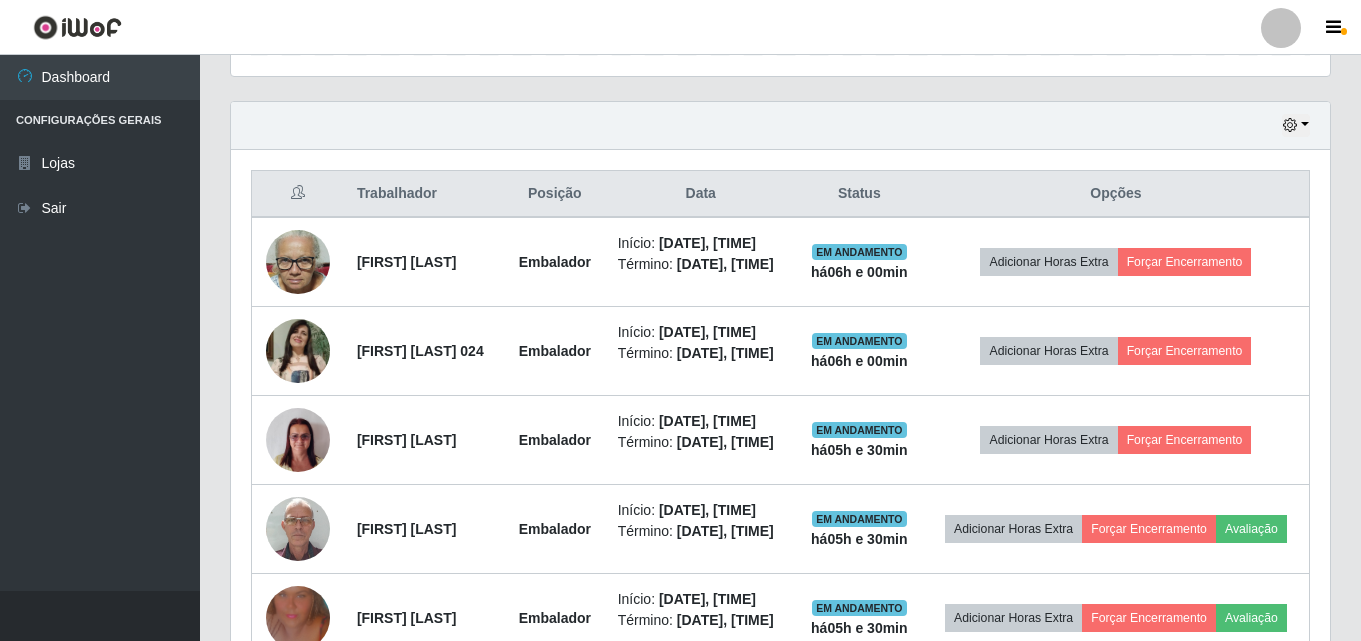 scroll, scrollTop: 999585, scrollLeft: 998901, axis: both 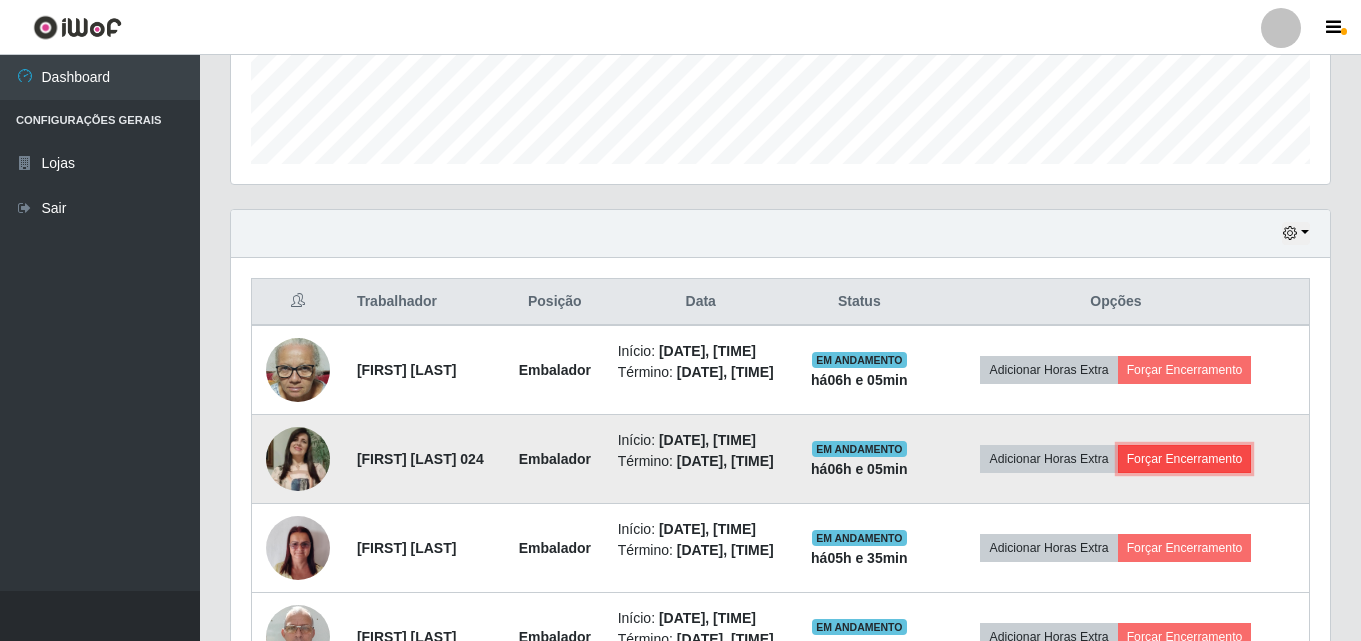 click on "Forçar Encerramento" at bounding box center (1185, 459) 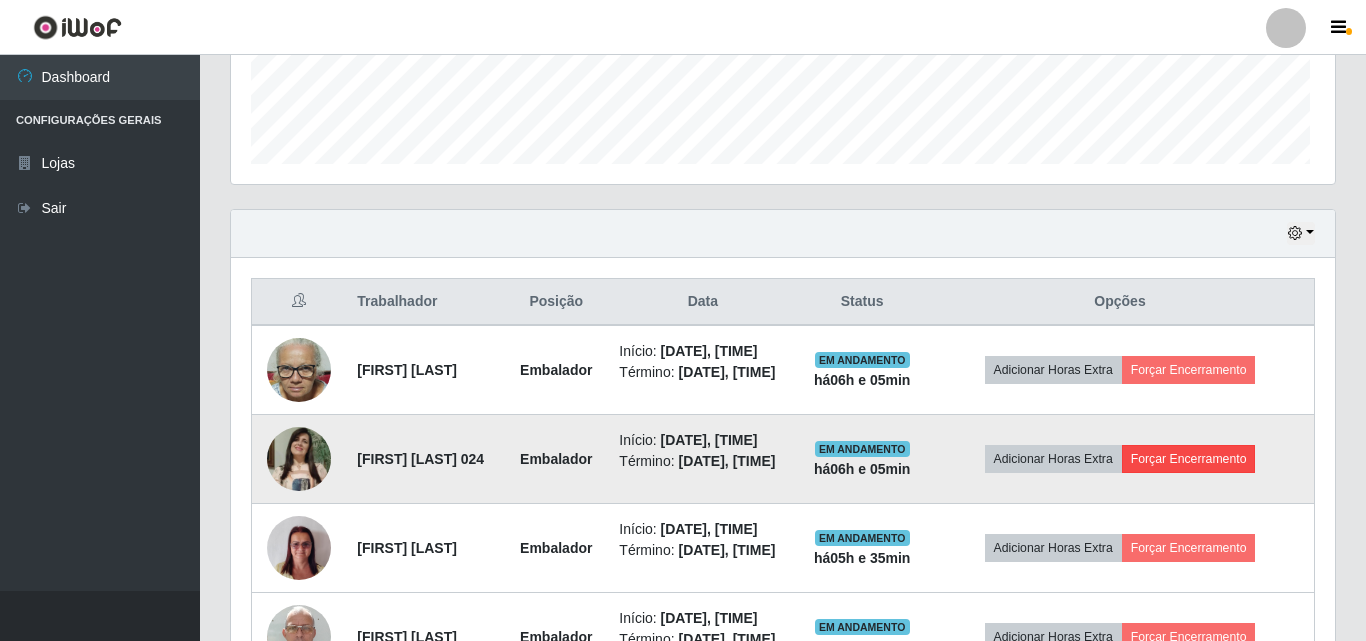 scroll, scrollTop: 999585, scrollLeft: 998911, axis: both 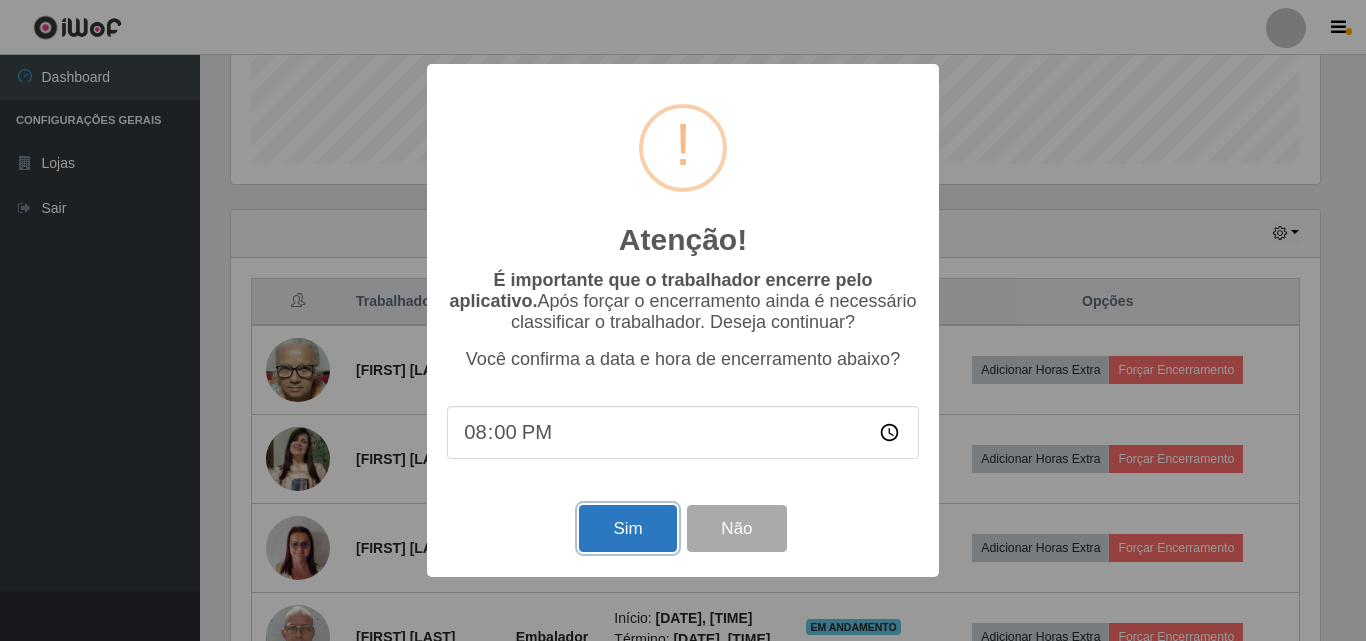 click on "Sim" at bounding box center [627, 528] 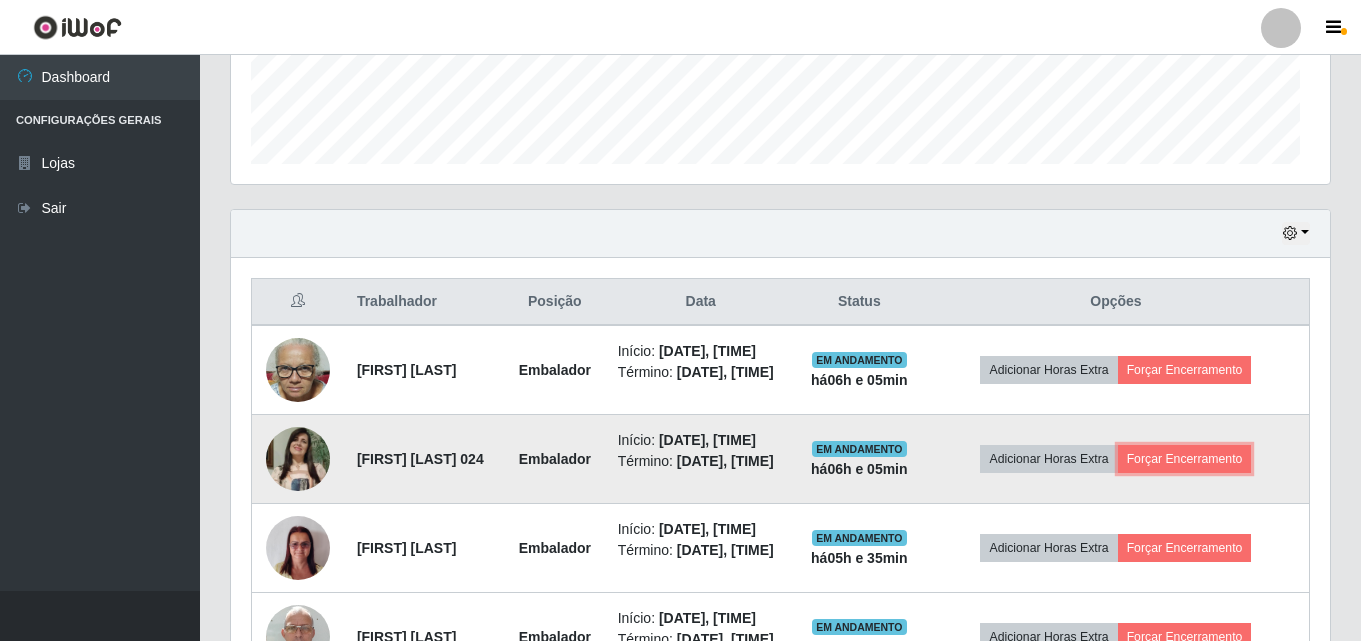 scroll, scrollTop: 999585, scrollLeft: 998901, axis: both 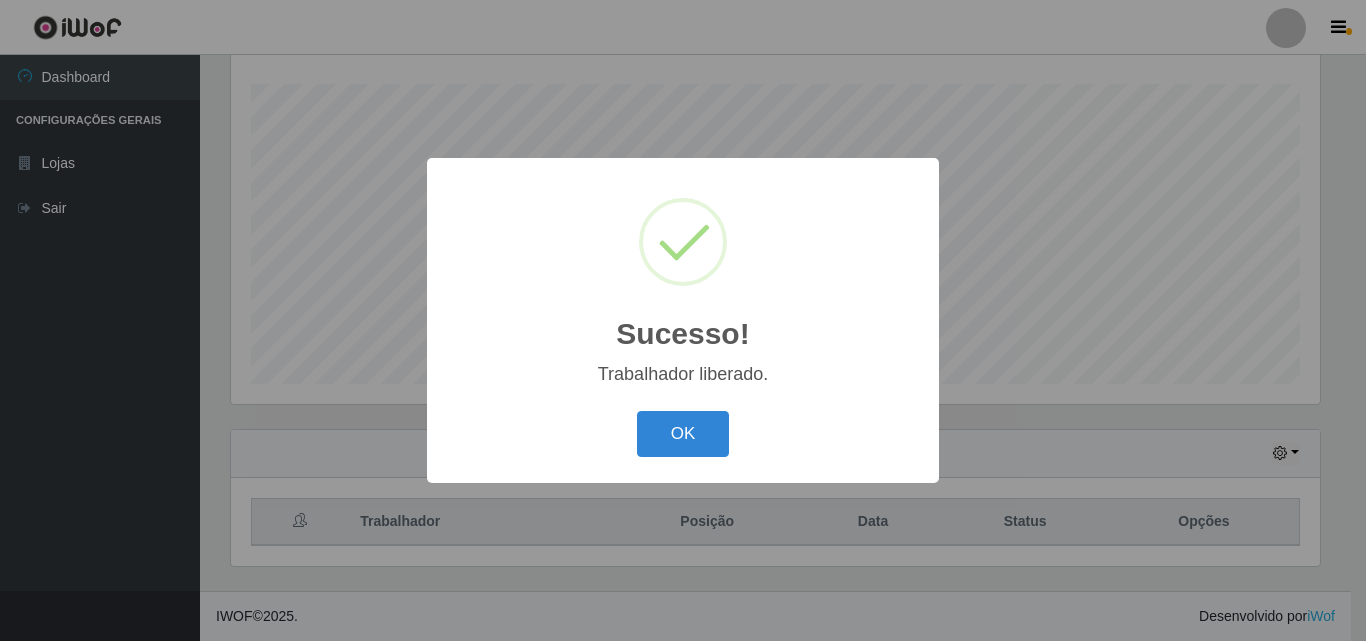 click on "Sucesso! × Trabalhador liberado. OK Cancel" at bounding box center [683, 320] 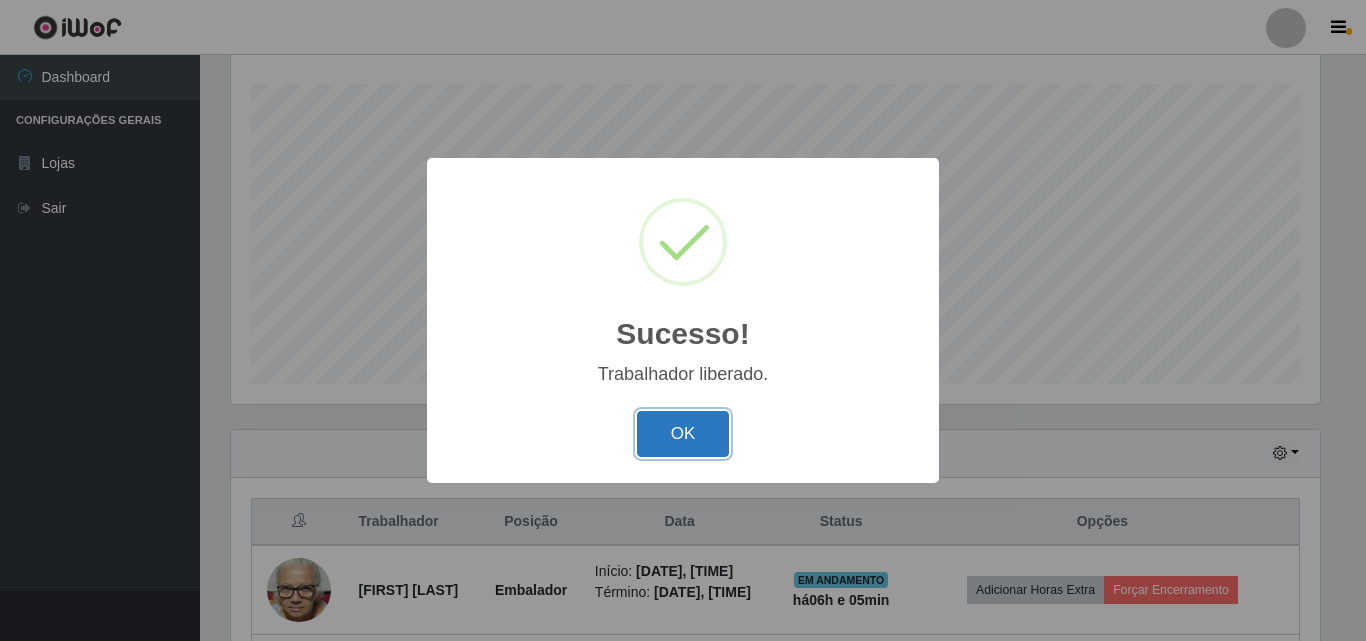 click on "OK" at bounding box center [683, 434] 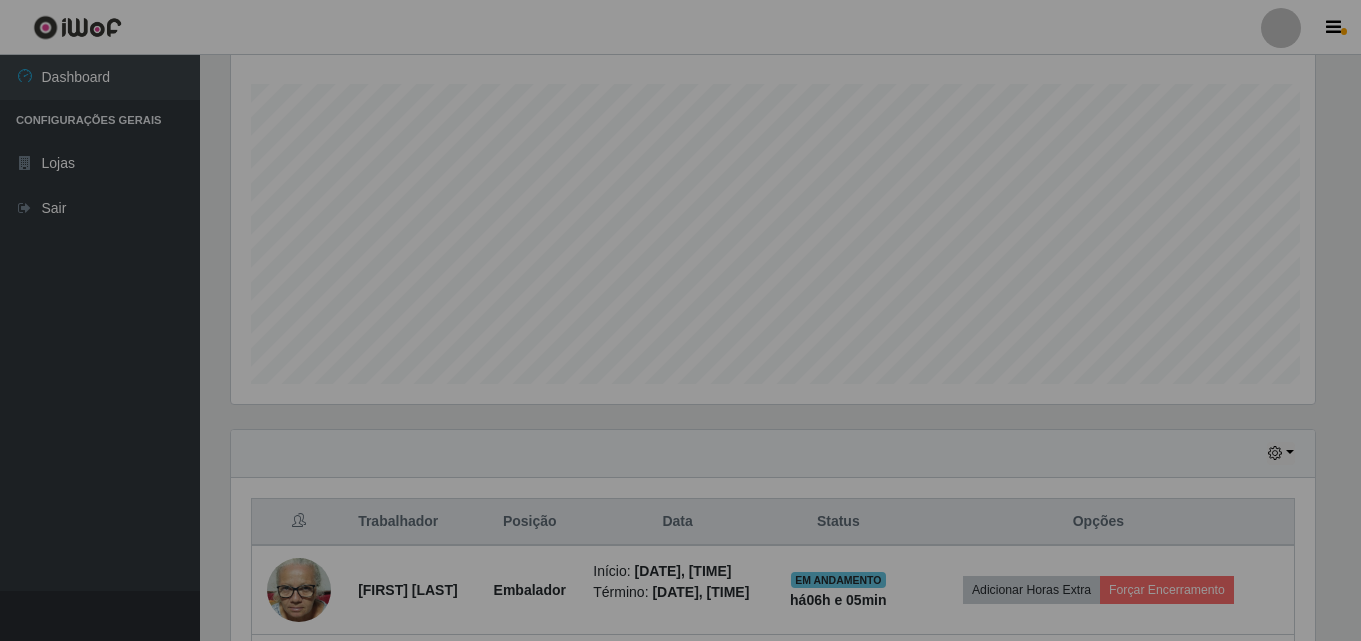 scroll, scrollTop: 999585, scrollLeft: 998901, axis: both 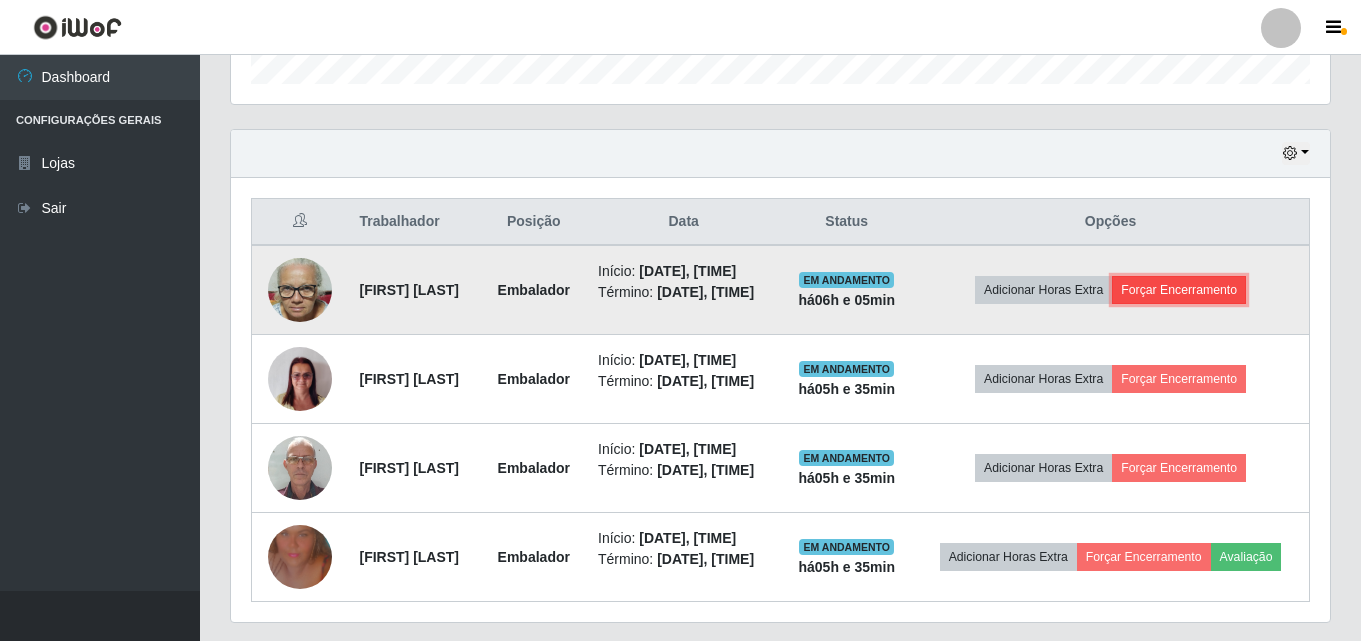 click on "Forçar Encerramento" at bounding box center [1179, 290] 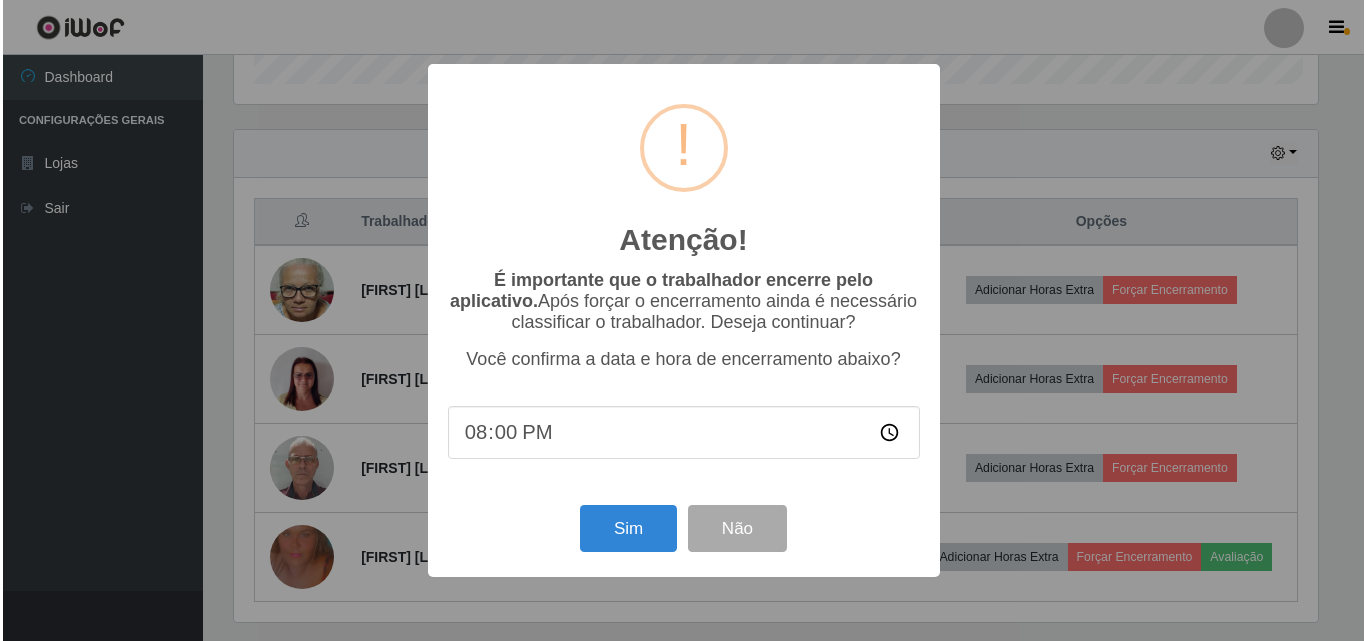scroll, scrollTop: 999585, scrollLeft: 998911, axis: both 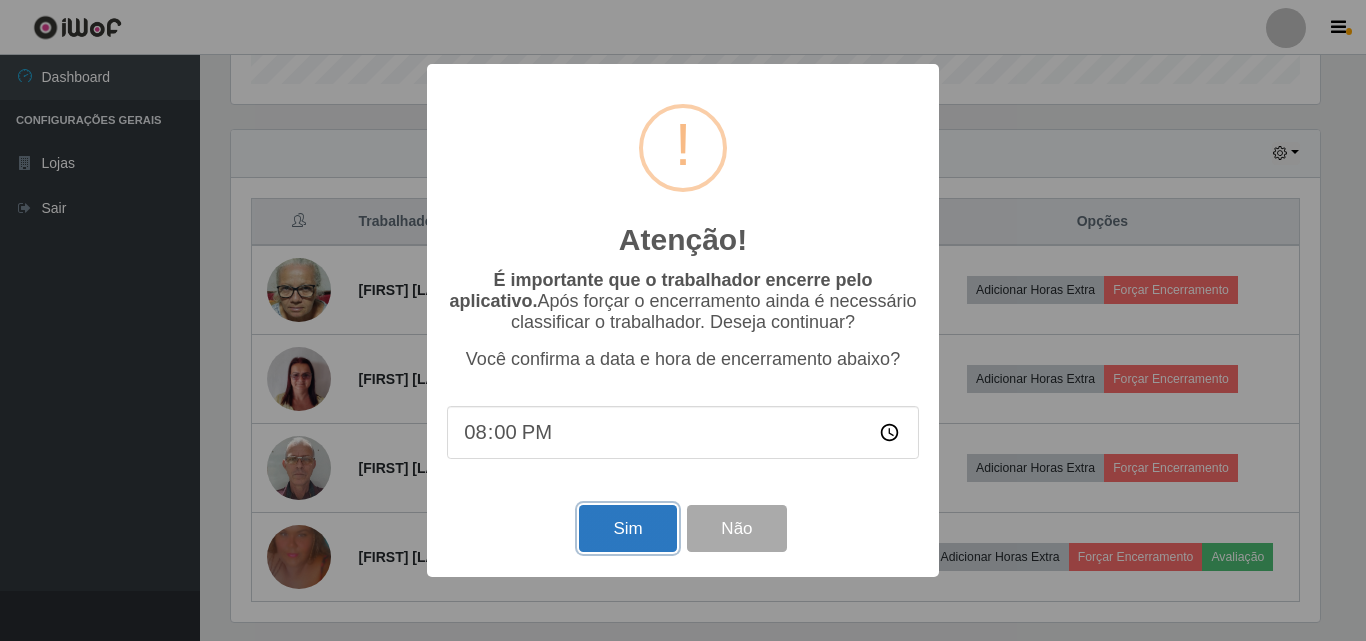 click on "Sim" at bounding box center (627, 528) 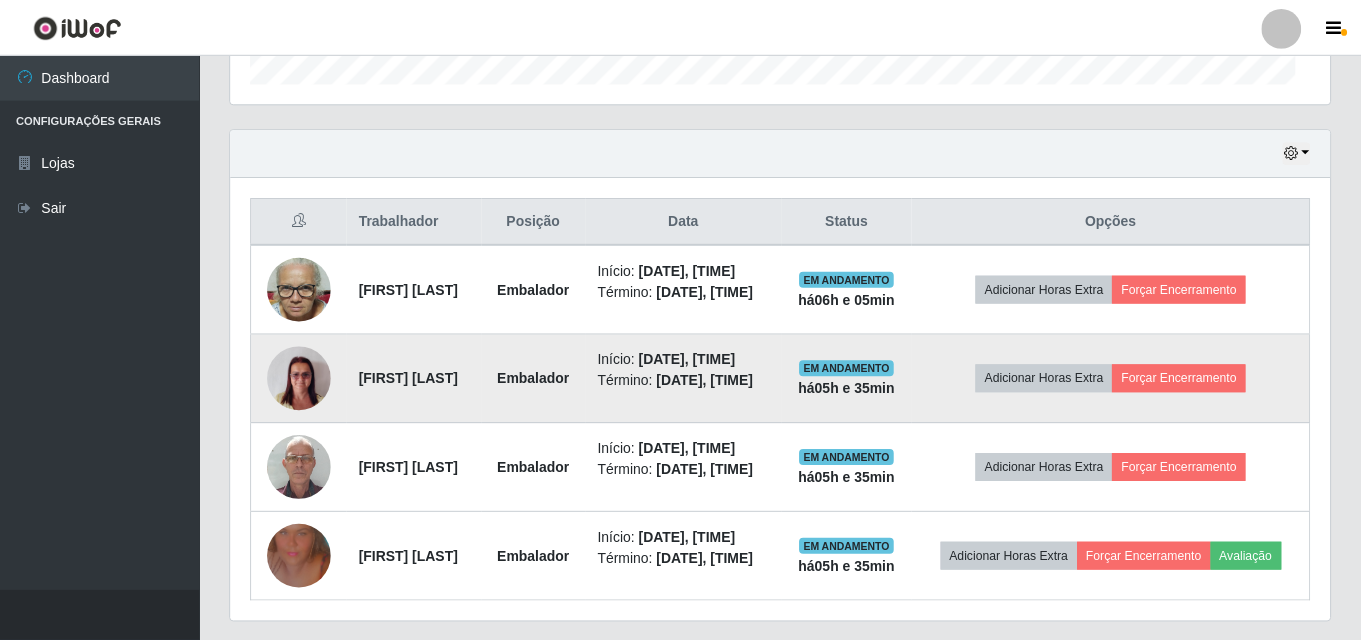 scroll, scrollTop: 999585, scrollLeft: 998901, axis: both 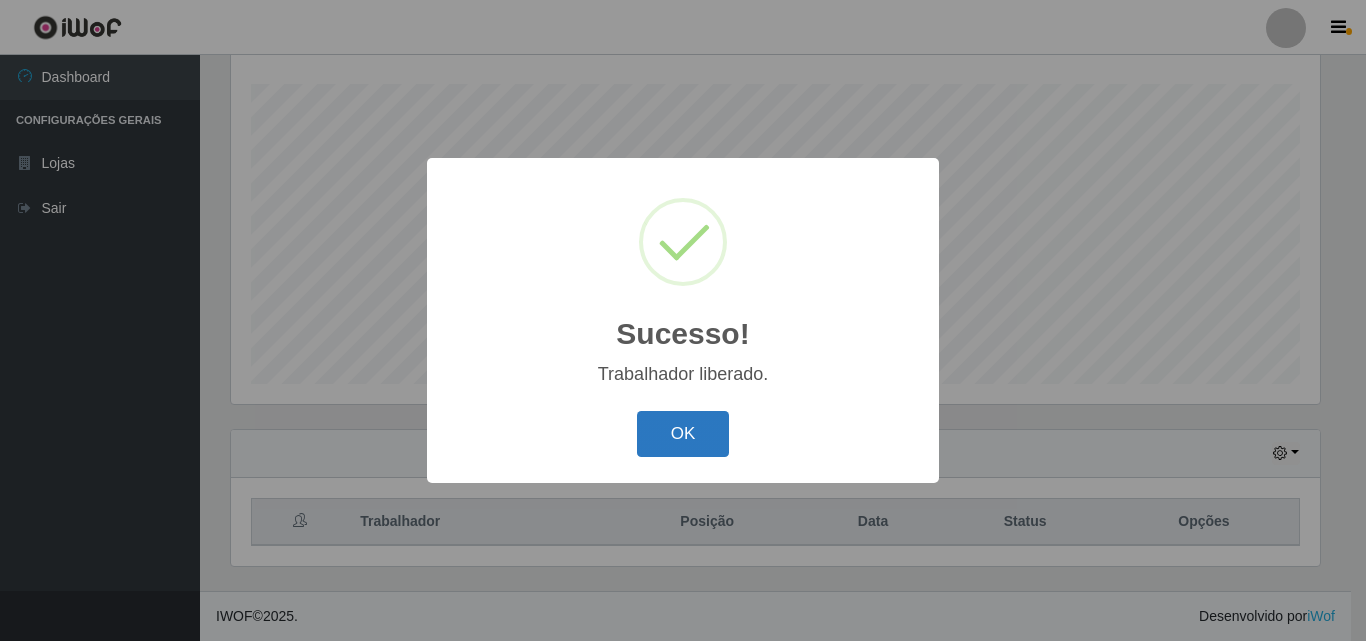 click on "OK" at bounding box center [683, 434] 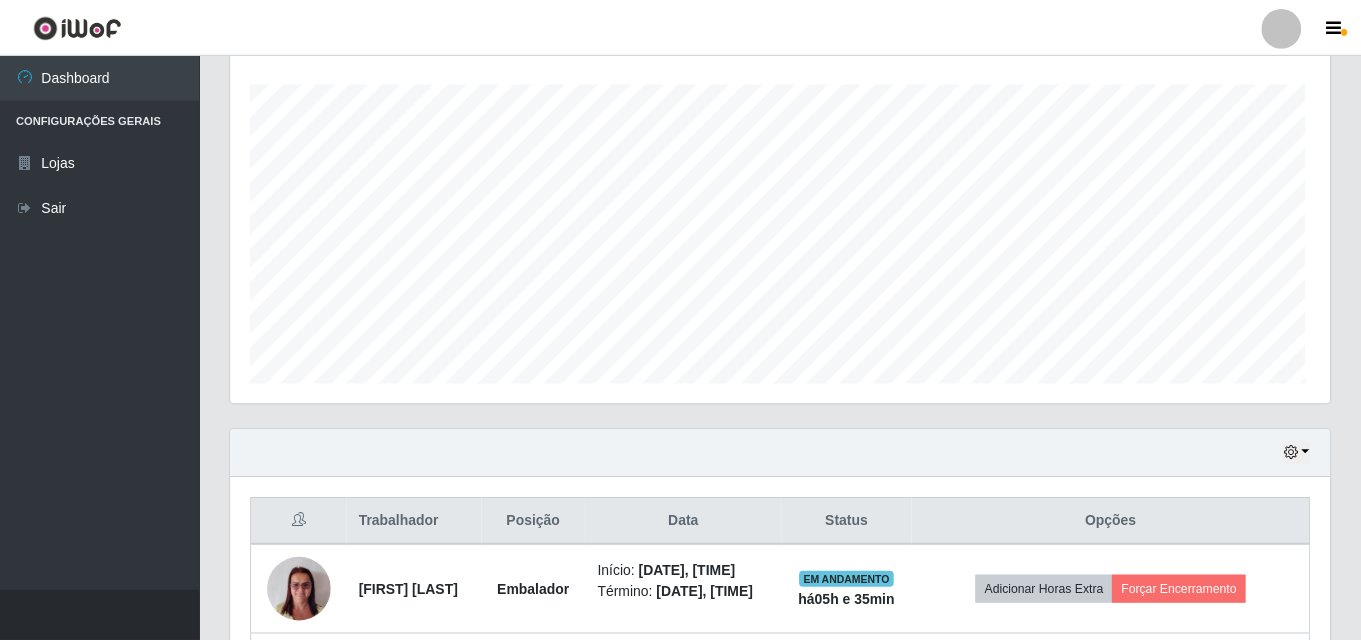 scroll, scrollTop: 409, scrollLeft: 0, axis: vertical 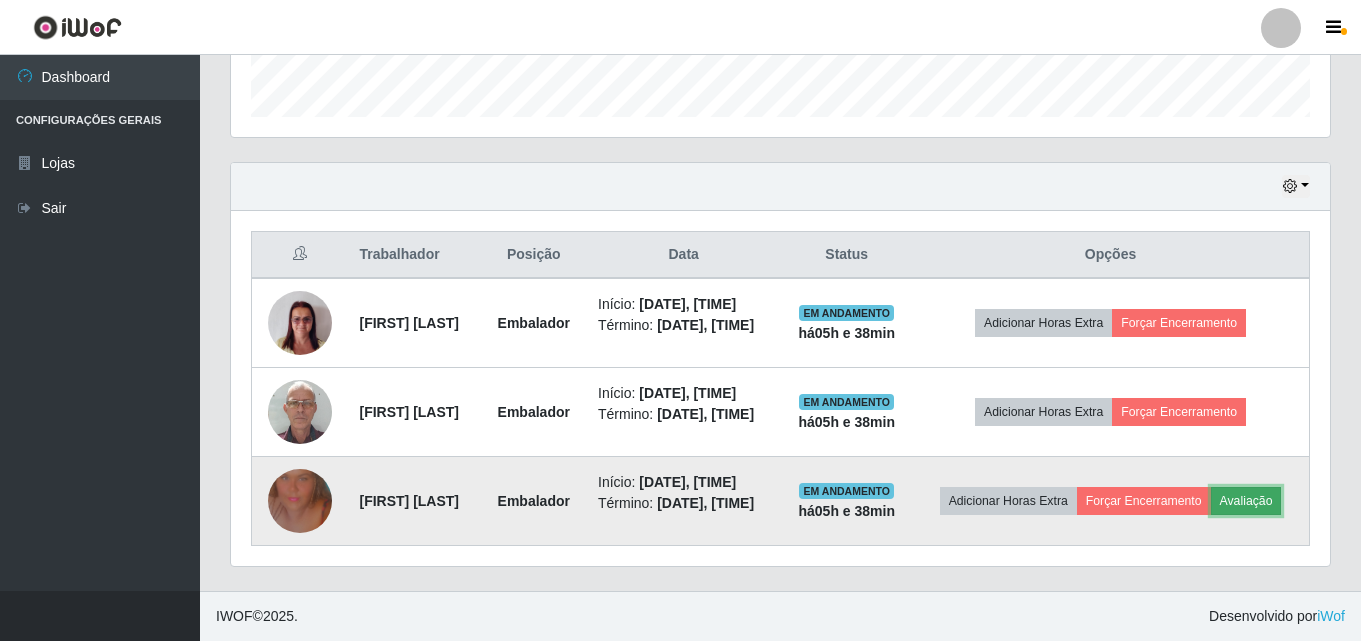 click on "Avaliação" at bounding box center (1246, 501) 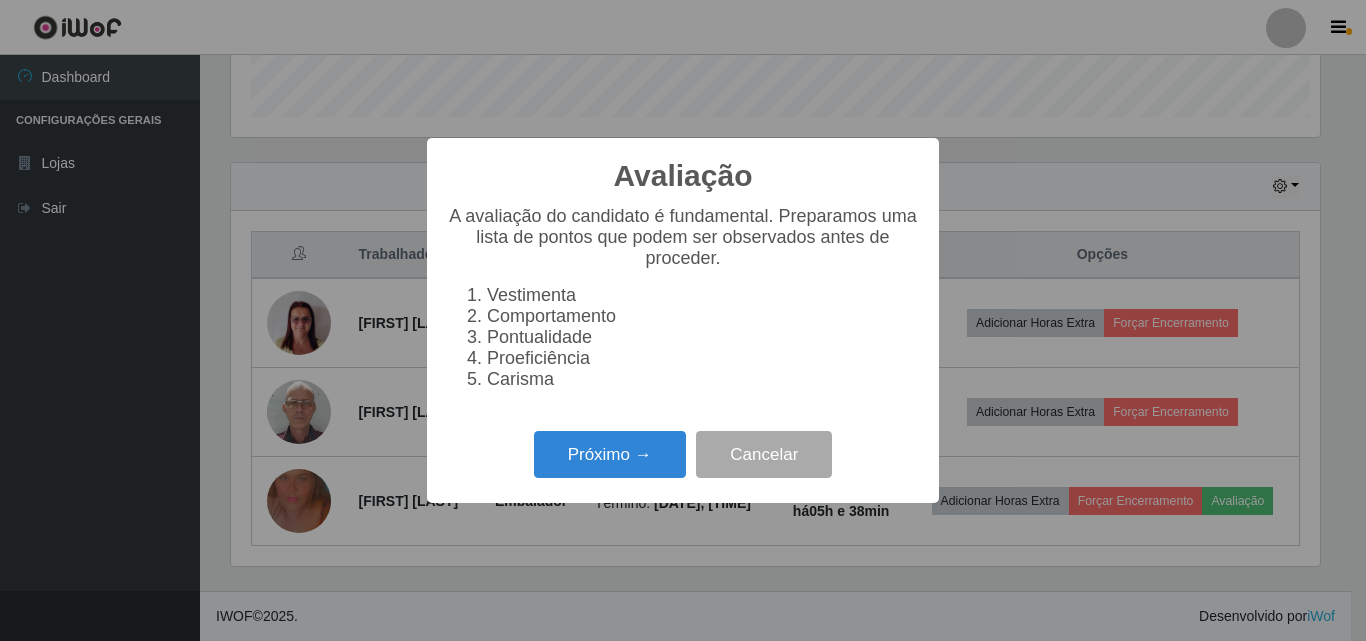 scroll, scrollTop: 999585, scrollLeft: 998911, axis: both 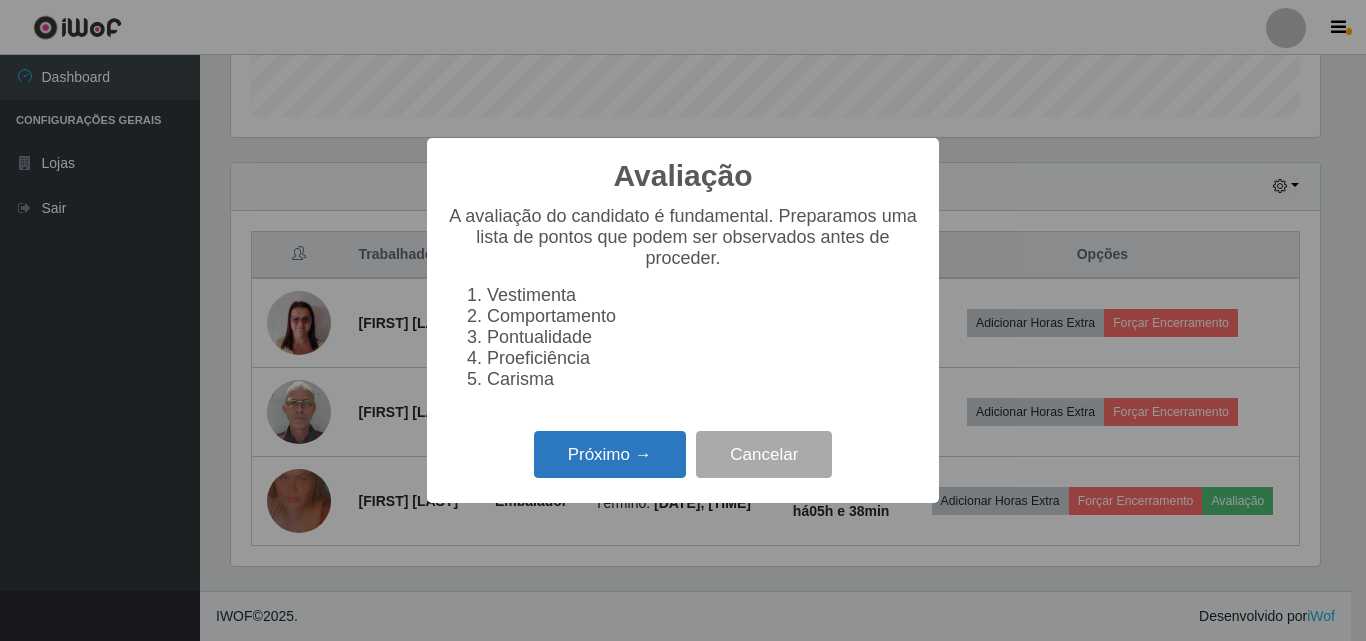click on "Próximo →" at bounding box center (610, 454) 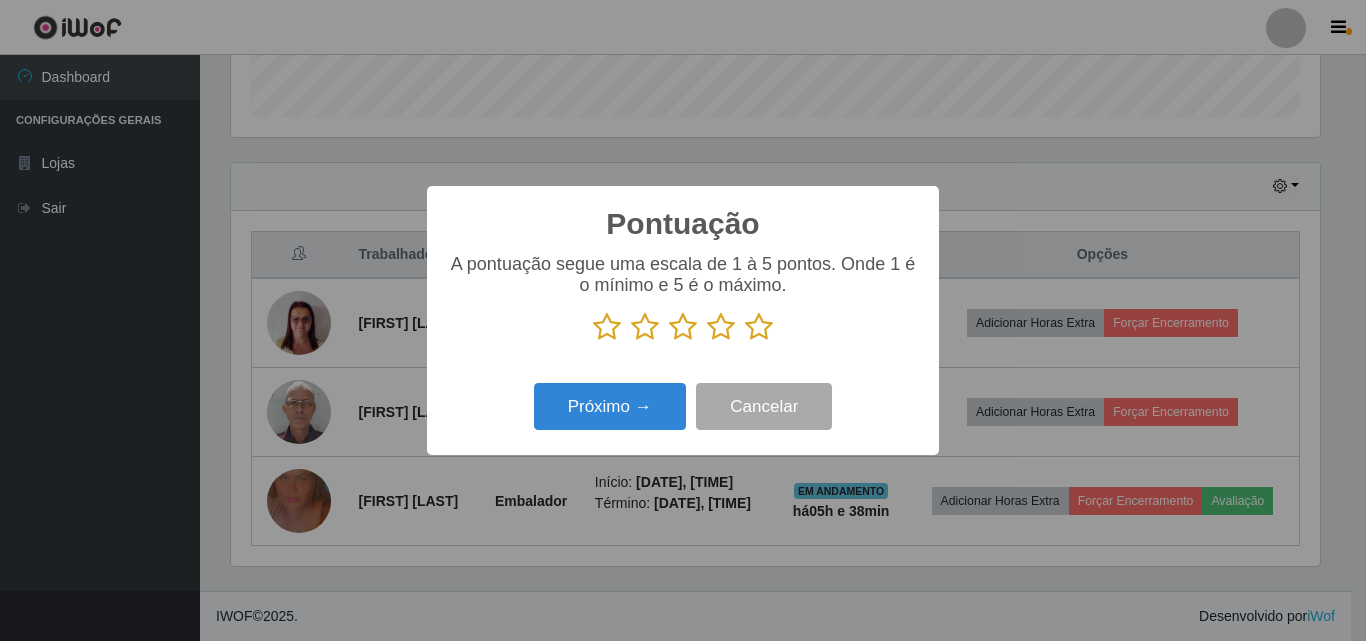 click at bounding box center [759, 327] 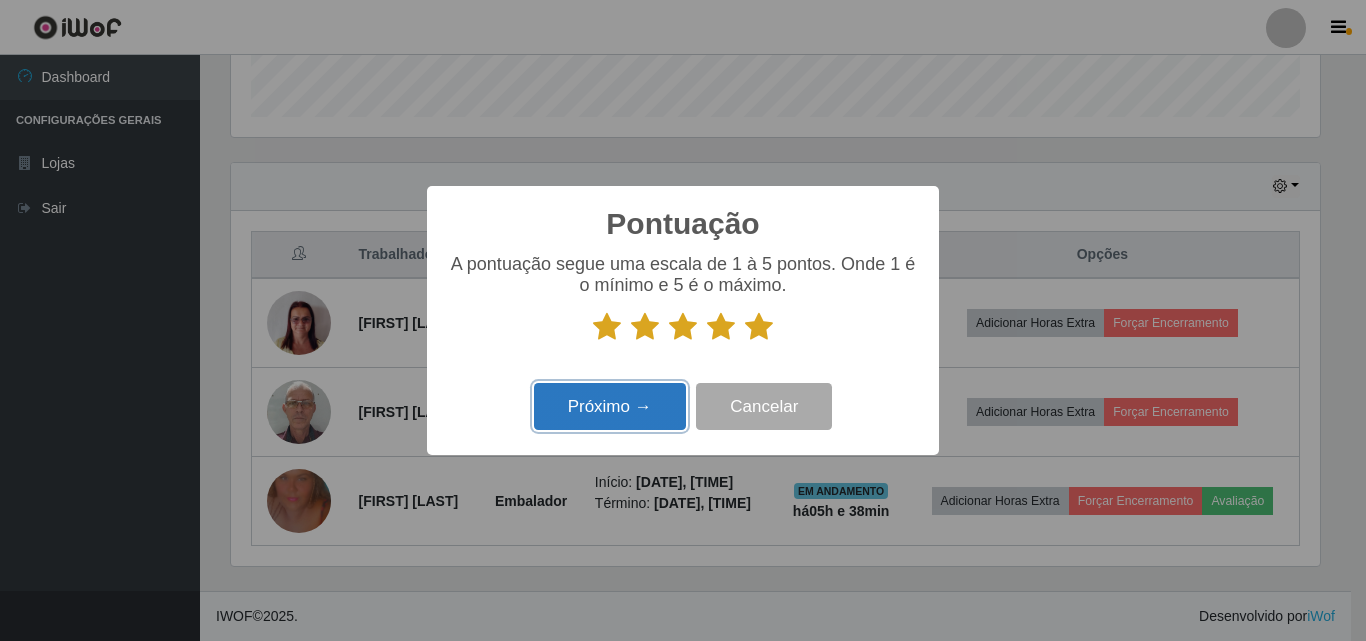 click on "Próximo →" at bounding box center (610, 406) 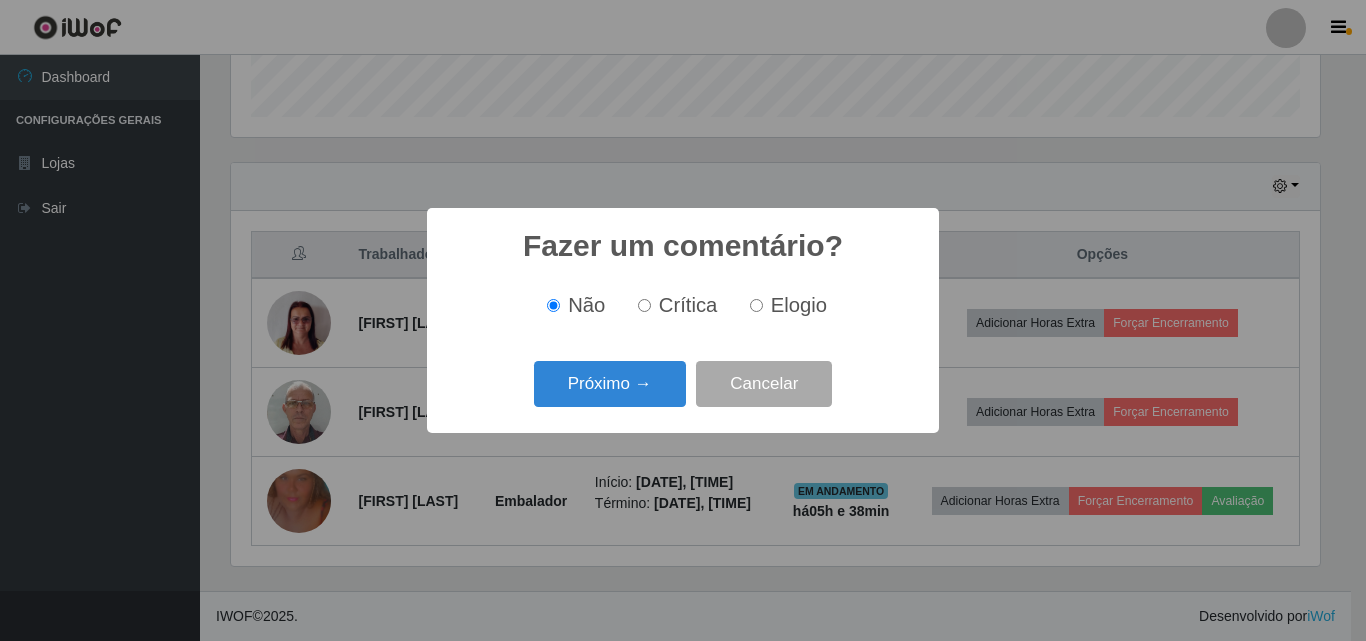 scroll, scrollTop: 999585, scrollLeft: 998911, axis: both 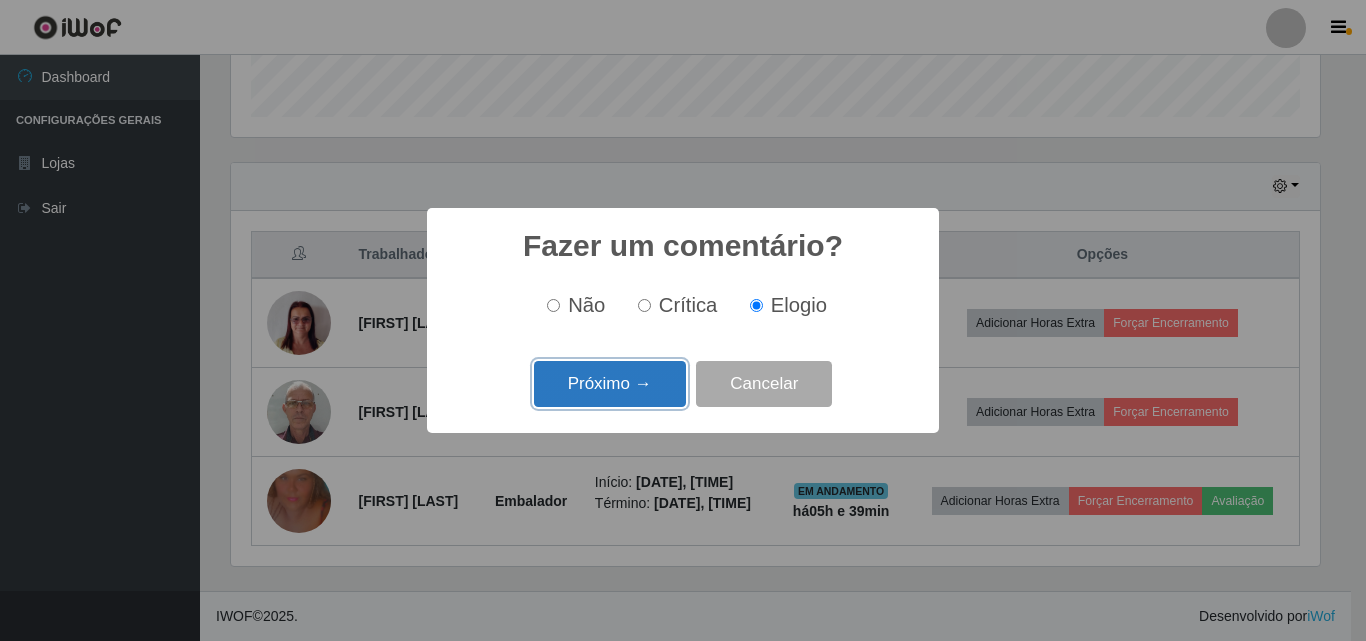 click on "Próximo →" at bounding box center [610, 384] 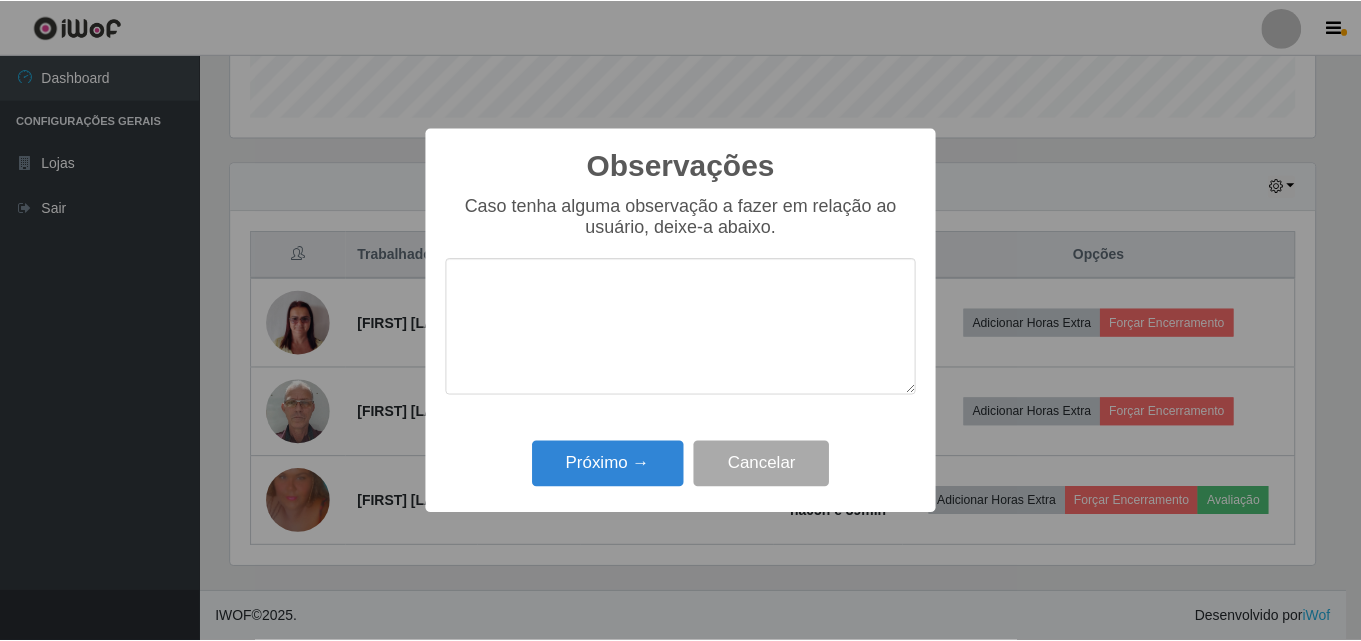 scroll, scrollTop: 999585, scrollLeft: 998911, axis: both 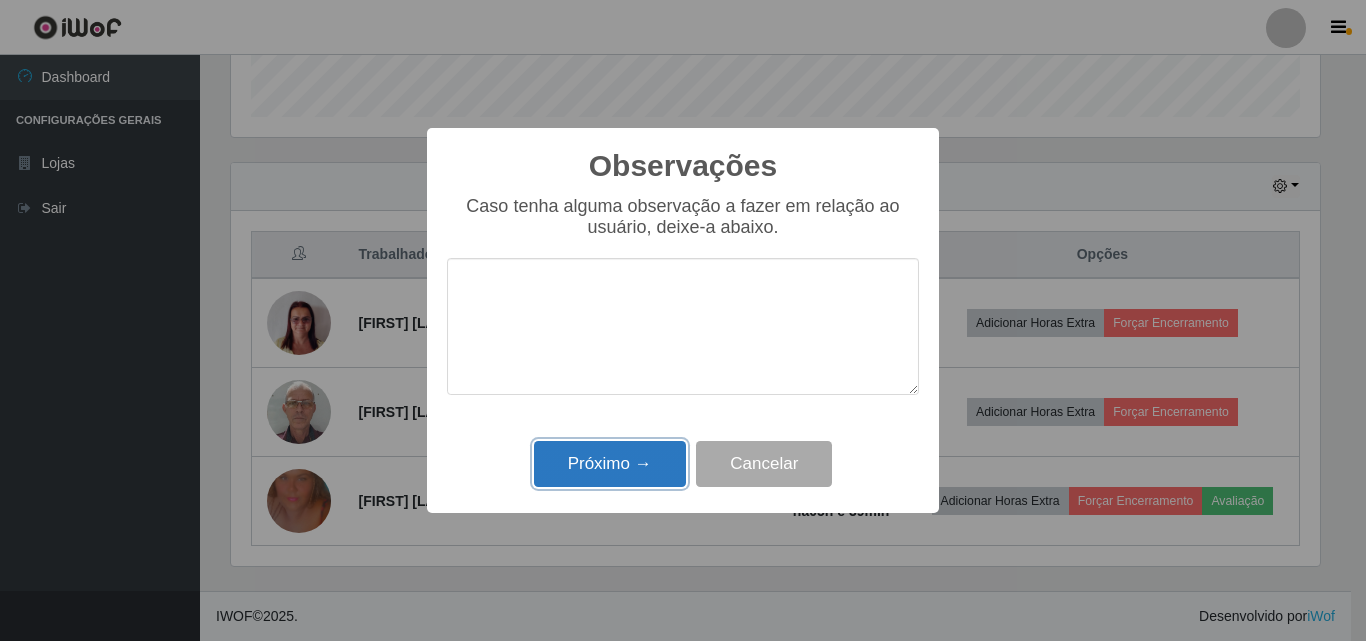 click on "Próximo →" at bounding box center (610, 464) 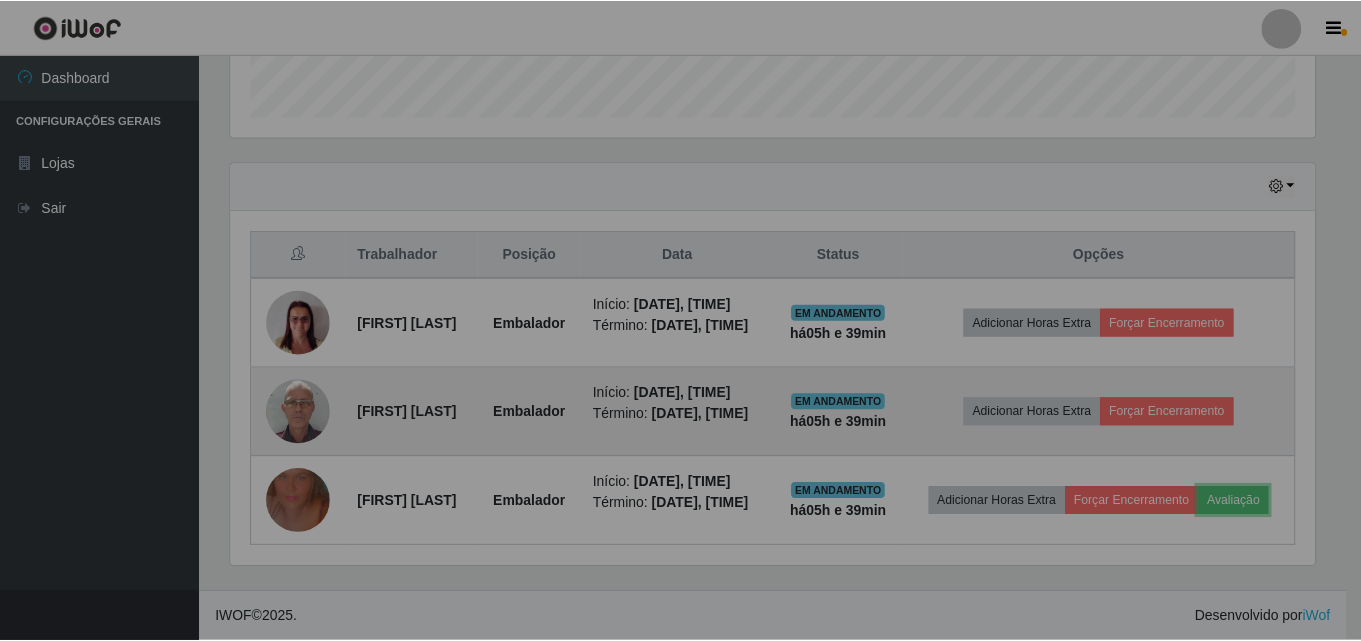 scroll, scrollTop: 999585, scrollLeft: 998901, axis: both 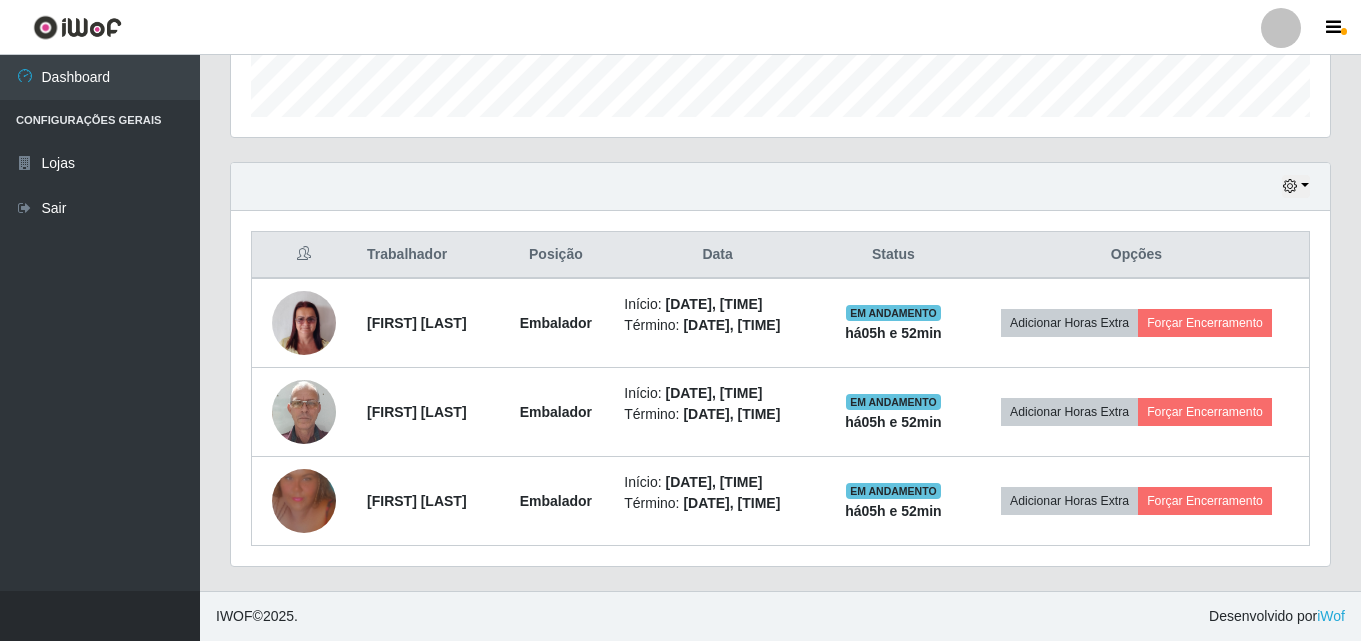 click on "Hoje 1 dia 3 dias 1 Semana Não encerrados Trabalhador Posição Data Status Opções [FIRST] [LAST] Embalador Início: [DATE], [TIME] Término: [DATE], [TIME] EM ANDAMENTO há 05 h e 52 min Adicionar Horas Extra Forçar Encerramento [FIRST] [LAST] Embalador Início: [DATE], [TIME] Término: [DATE], [TIME] EM ANDAMENTO há 05 h e 52 min Adicionar Horas Extra Forçar Encerramento [FIRST] [LAST] Embalador Início: [DATE], [TIME] Término: [DATE], [TIME] EM ANDAMENTO há 05 h e 52 min Adicionar Horas Extra Forçar Encerramento" at bounding box center [780, 376] 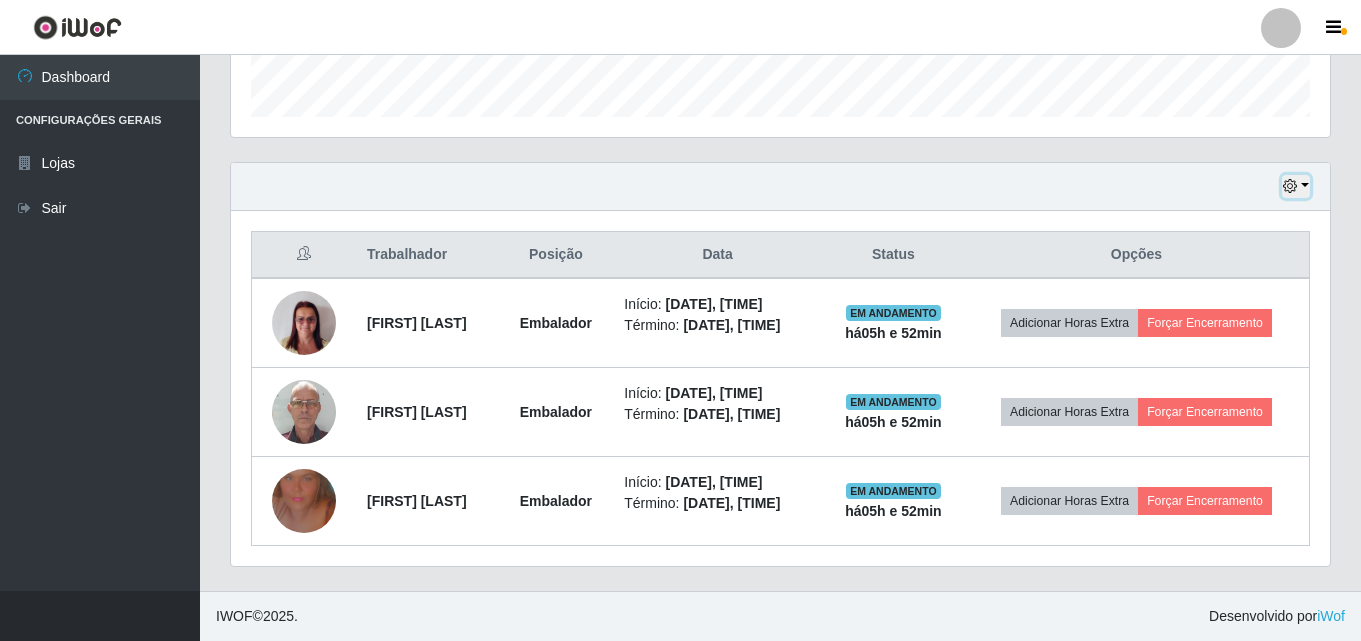 click at bounding box center [1296, 186] 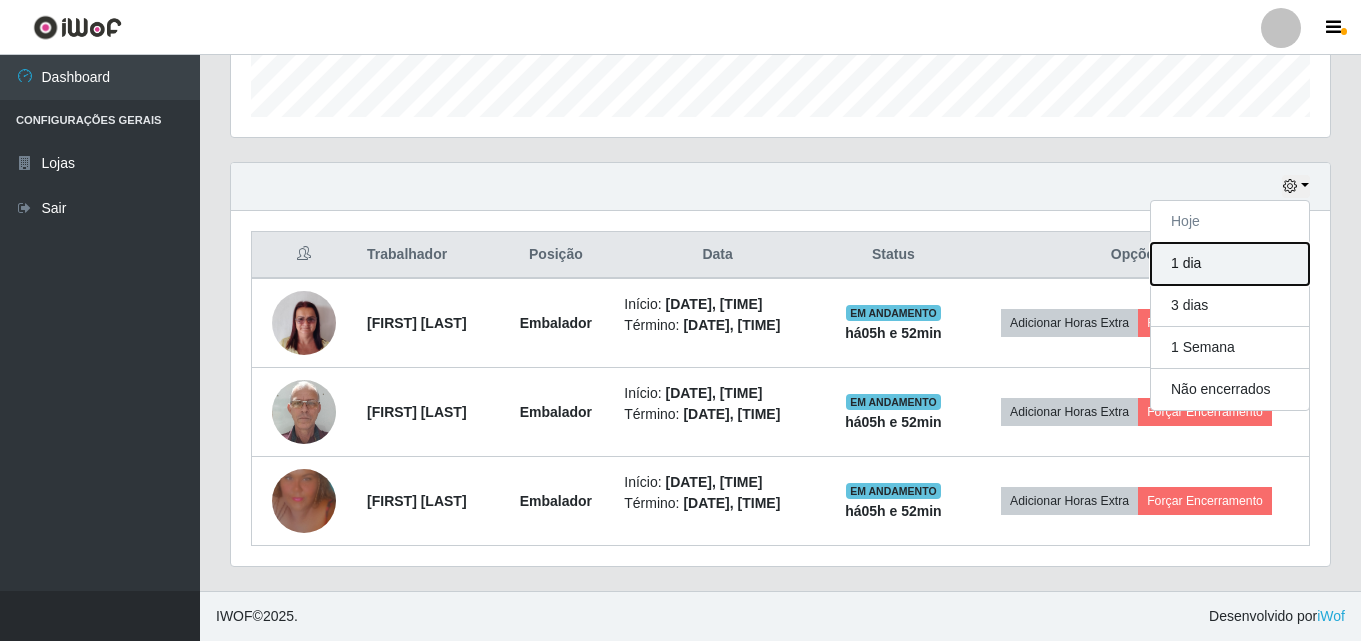 click on "1 dia" at bounding box center (1230, 264) 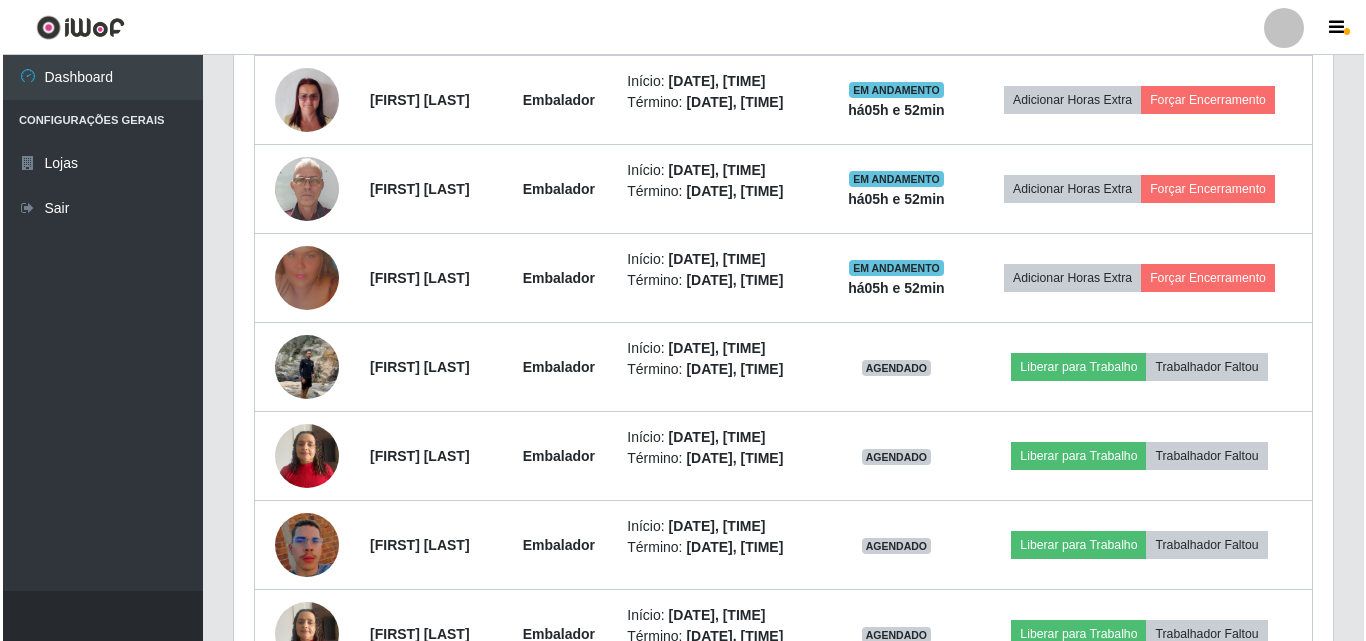 scroll, scrollTop: 898, scrollLeft: 0, axis: vertical 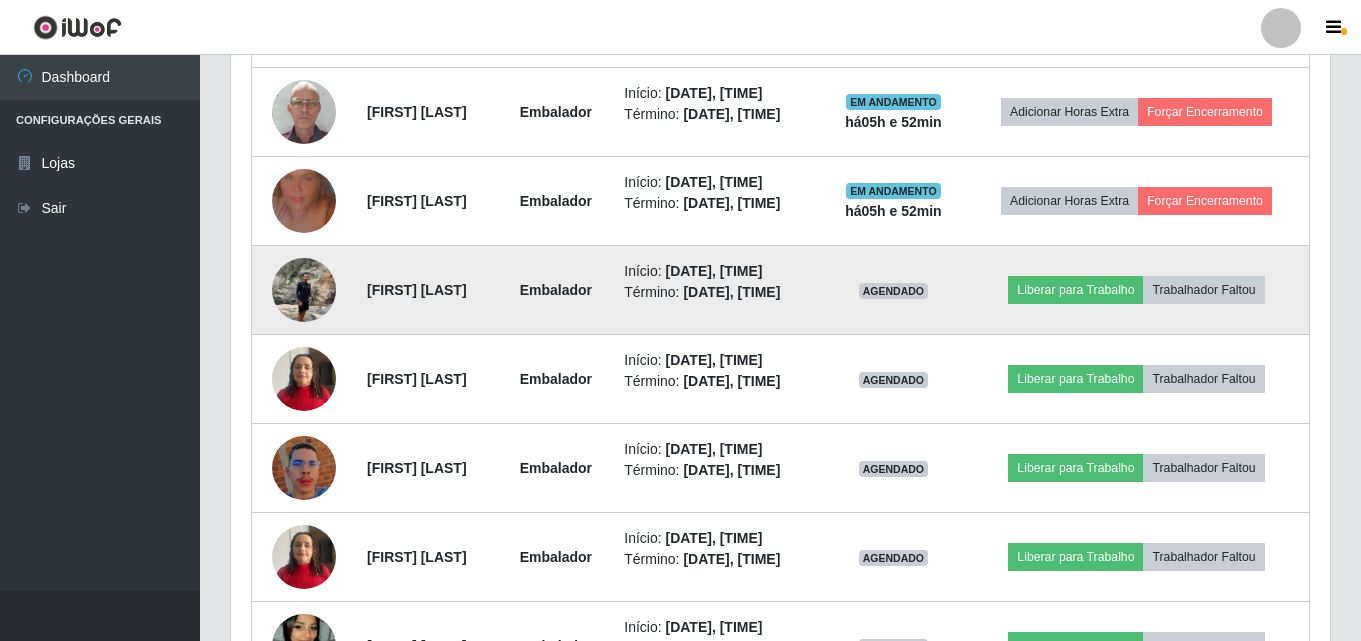 click at bounding box center [304, 289] 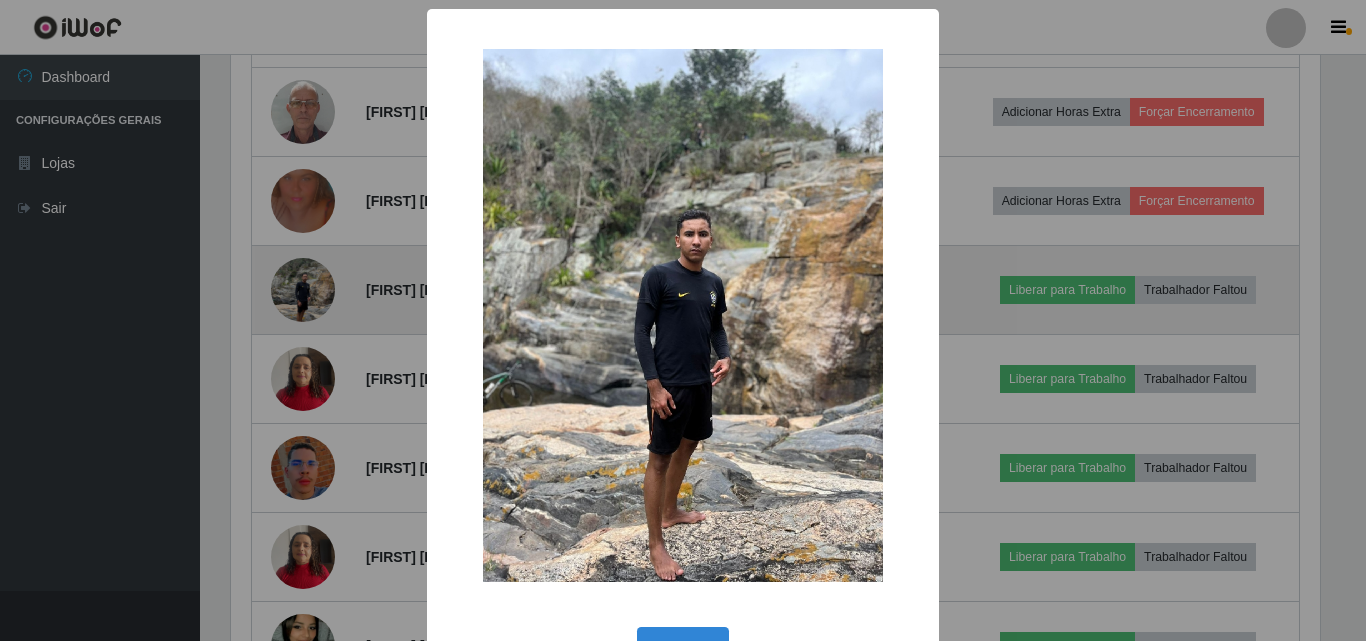 scroll, scrollTop: 999585, scrollLeft: 998911, axis: both 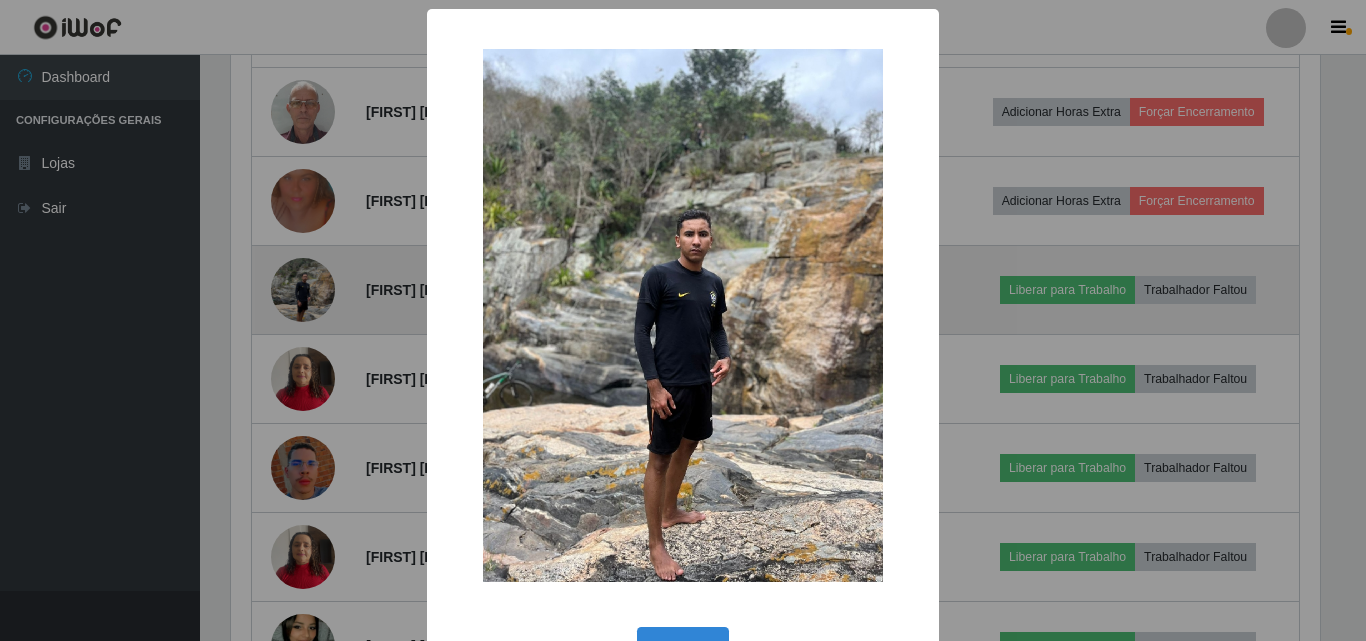 click on "× OK Cancel" at bounding box center (683, 320) 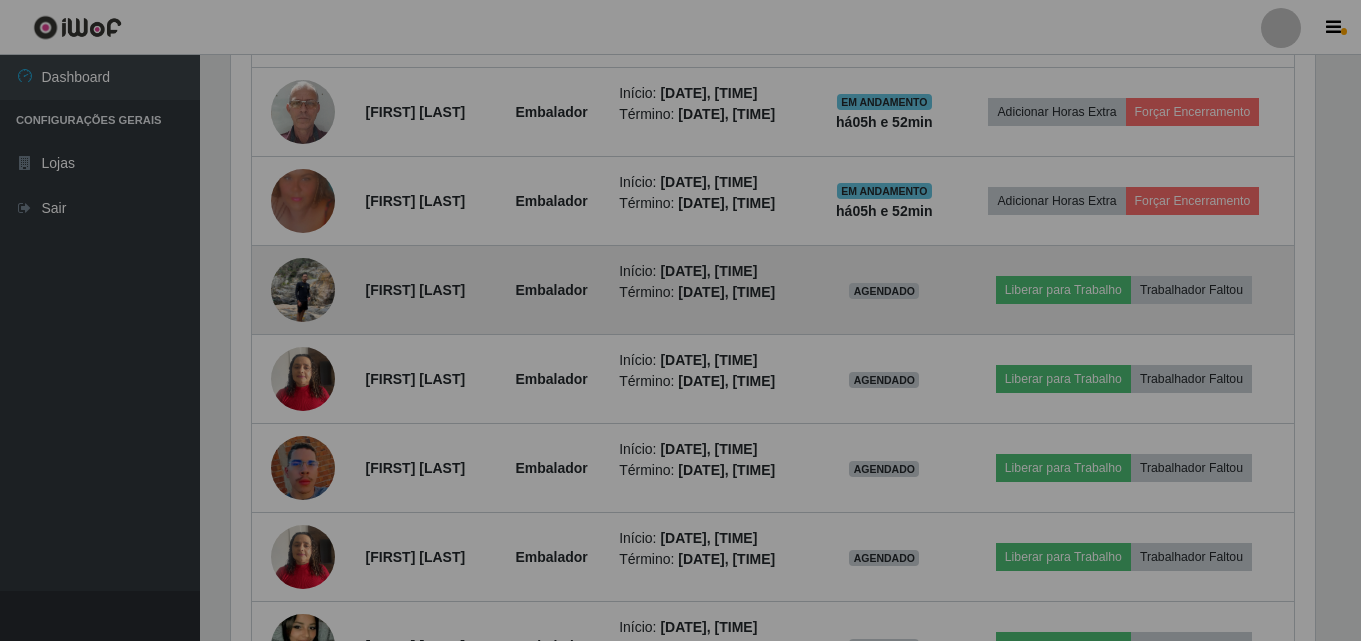 scroll, scrollTop: 999585, scrollLeft: 998901, axis: both 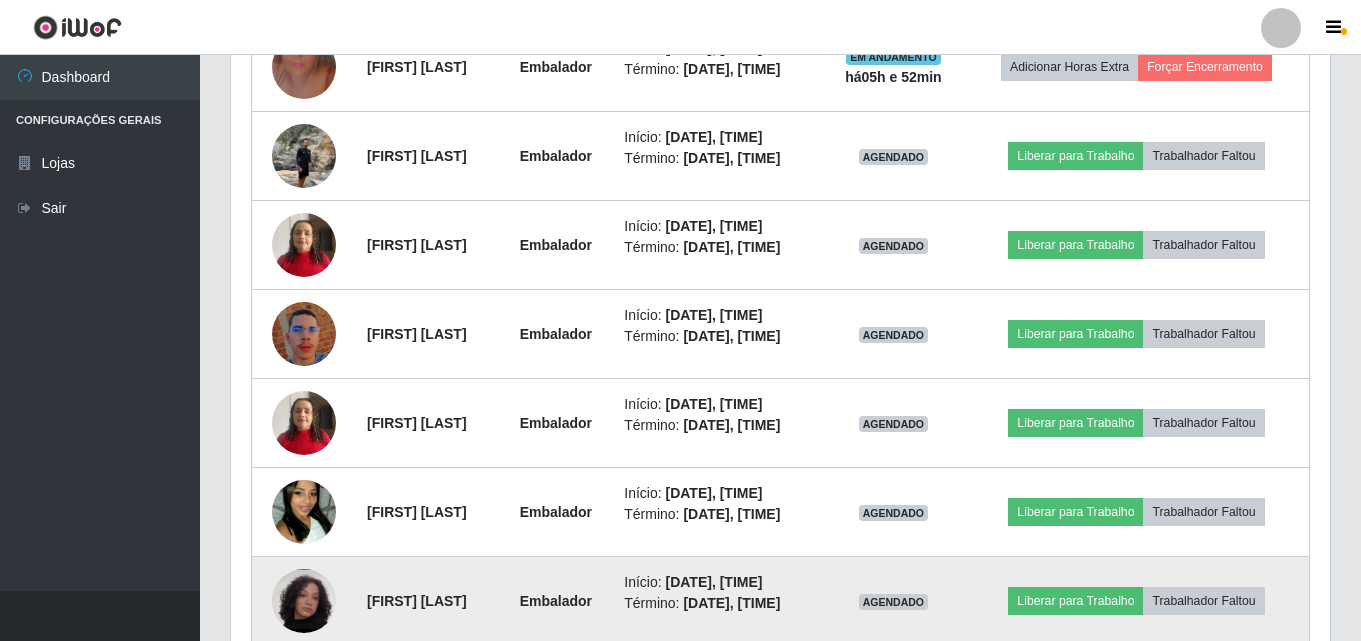 click at bounding box center [304, 601] 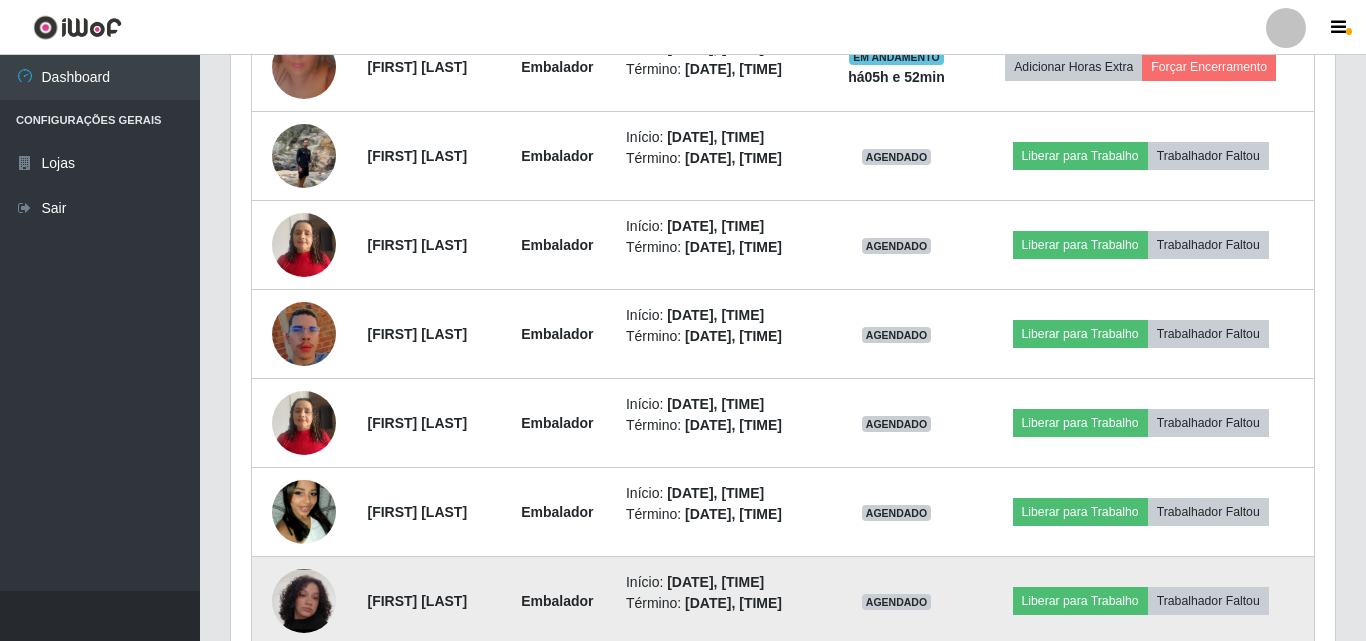 scroll, scrollTop: 999585, scrollLeft: 998911, axis: both 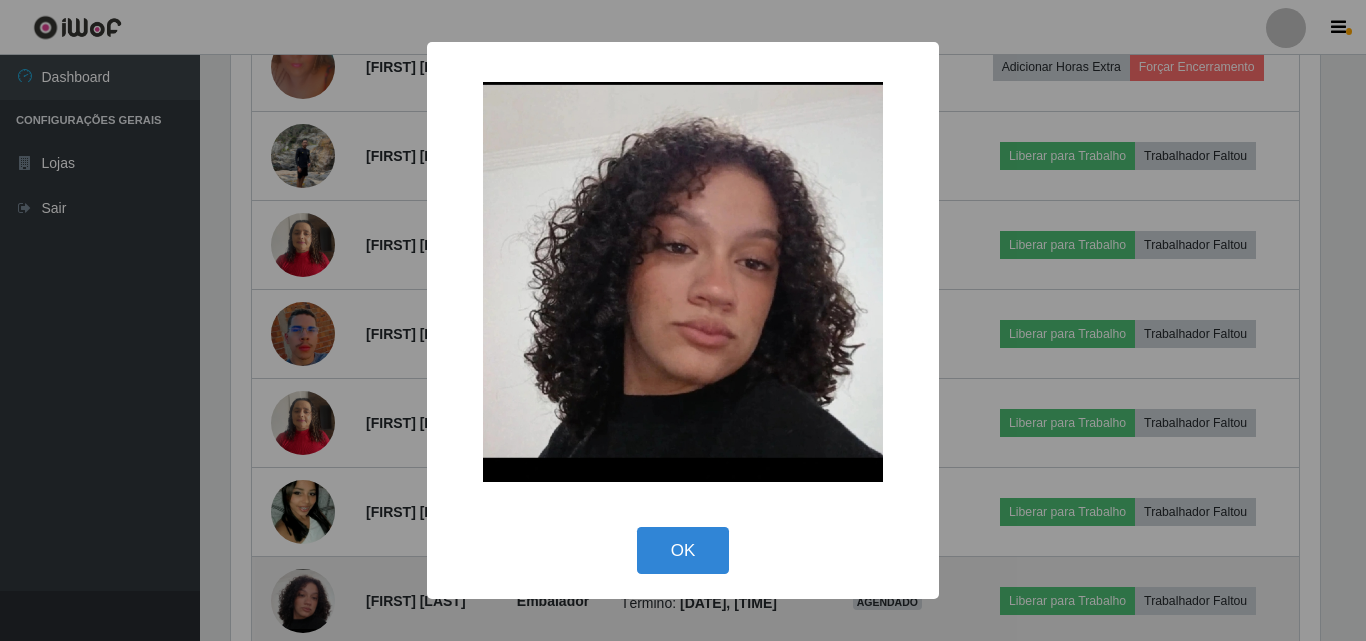 click on "× OK Cancel" at bounding box center [683, 320] 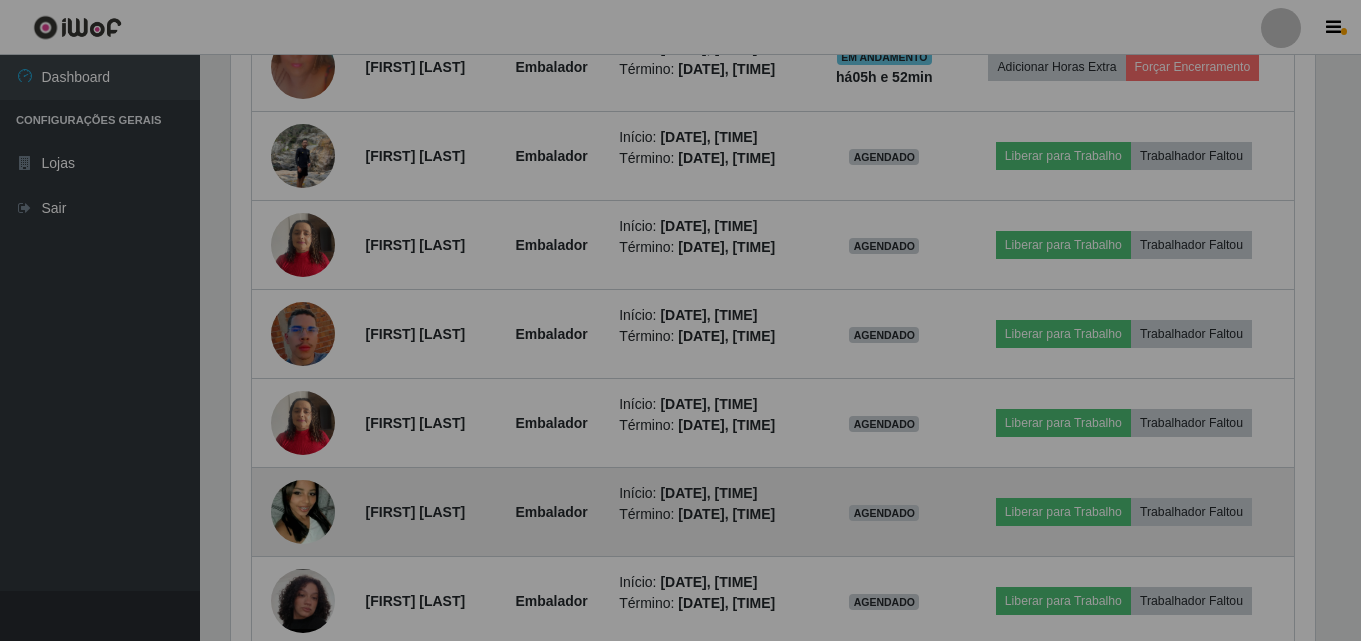 scroll, scrollTop: 999585, scrollLeft: 998901, axis: both 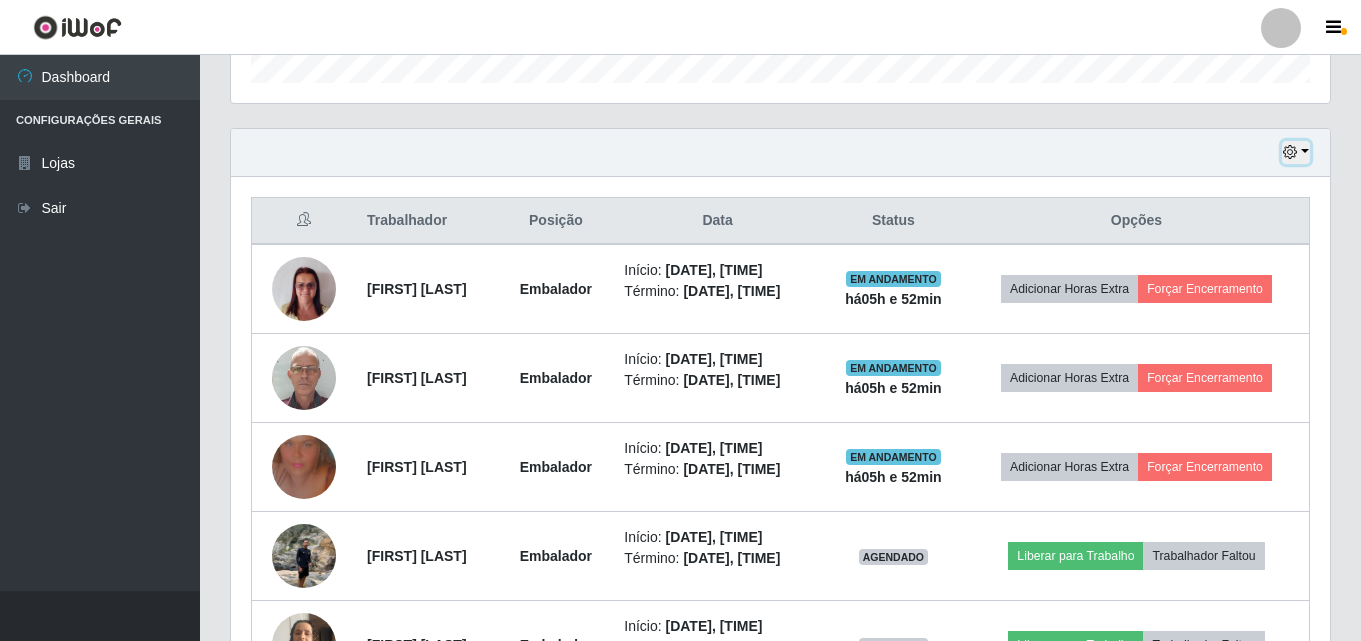 click at bounding box center (1296, 152) 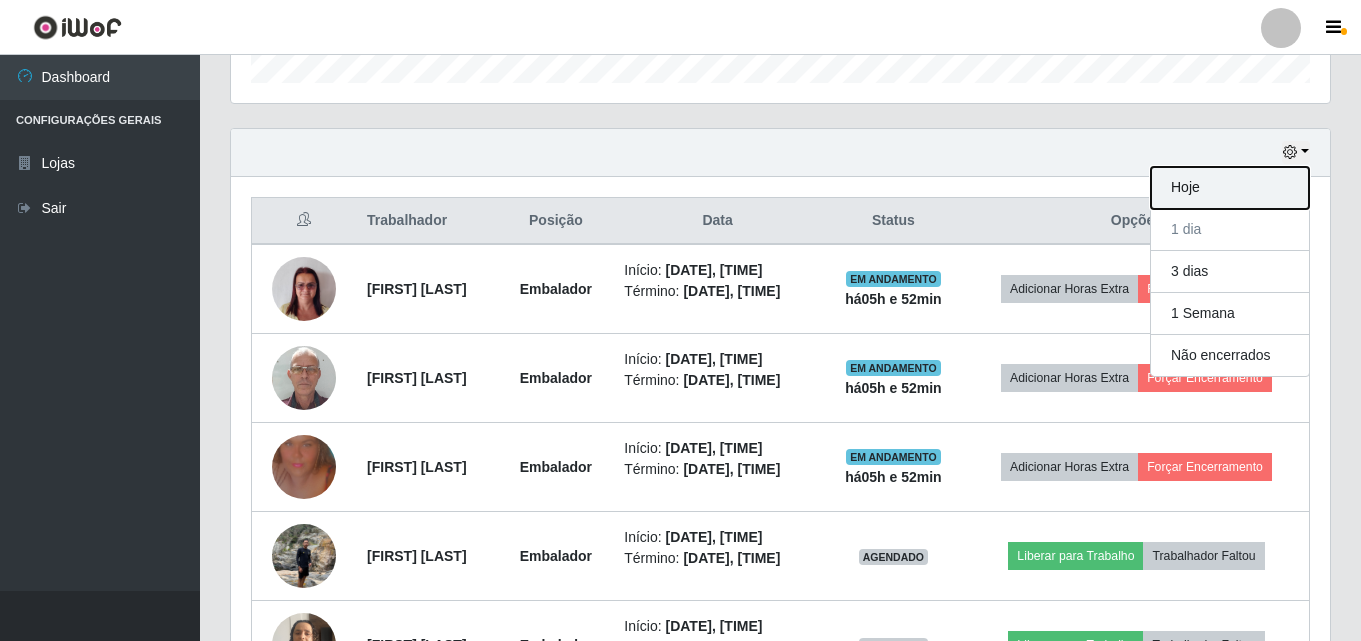 click on "Hoje" at bounding box center (1230, 188) 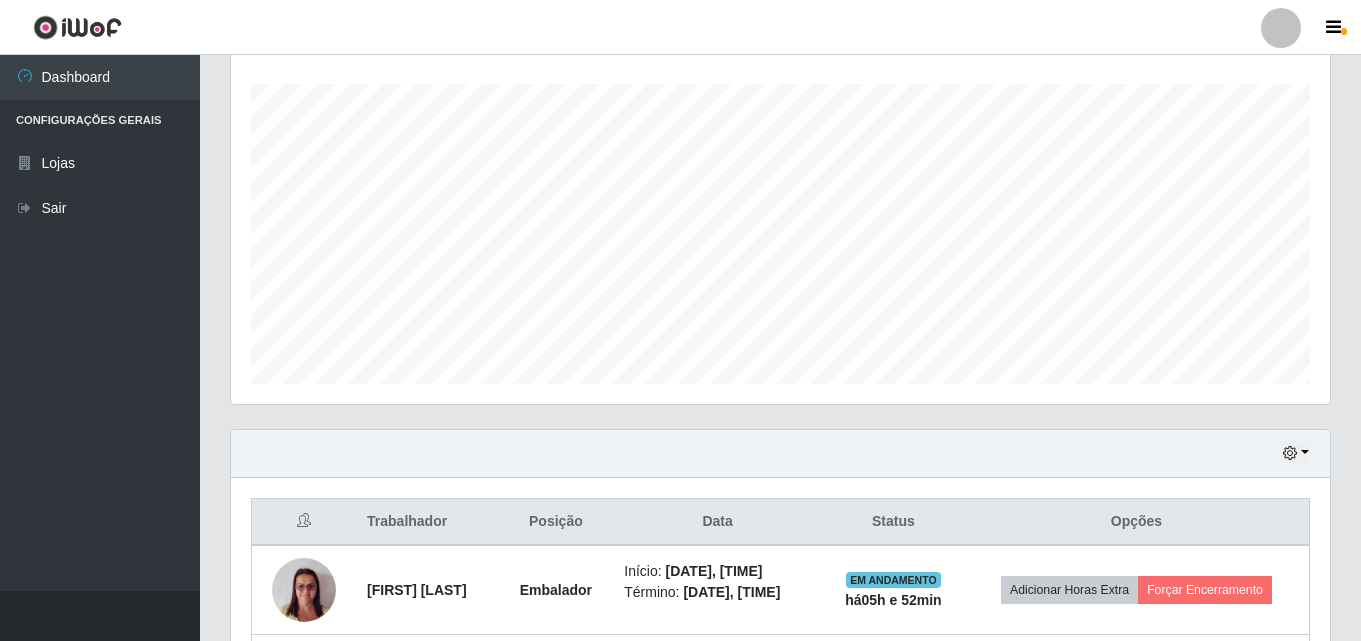 scroll, scrollTop: 598, scrollLeft: 0, axis: vertical 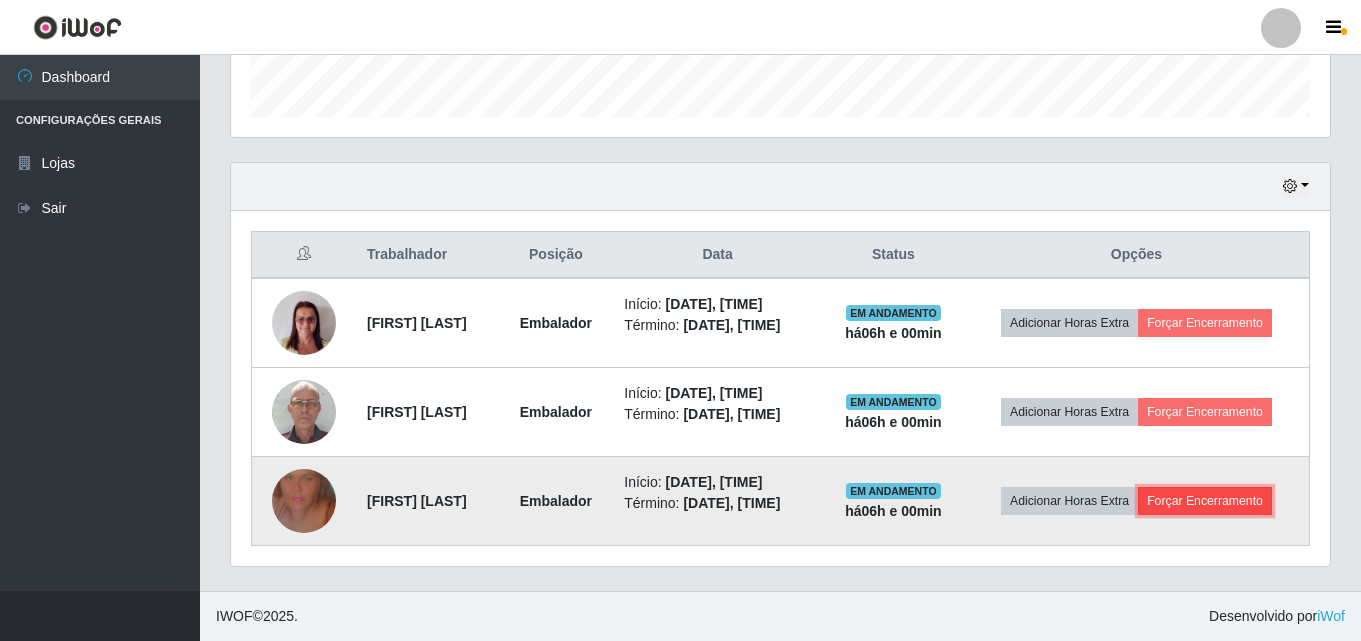 click on "Forçar Encerramento" at bounding box center (1205, 501) 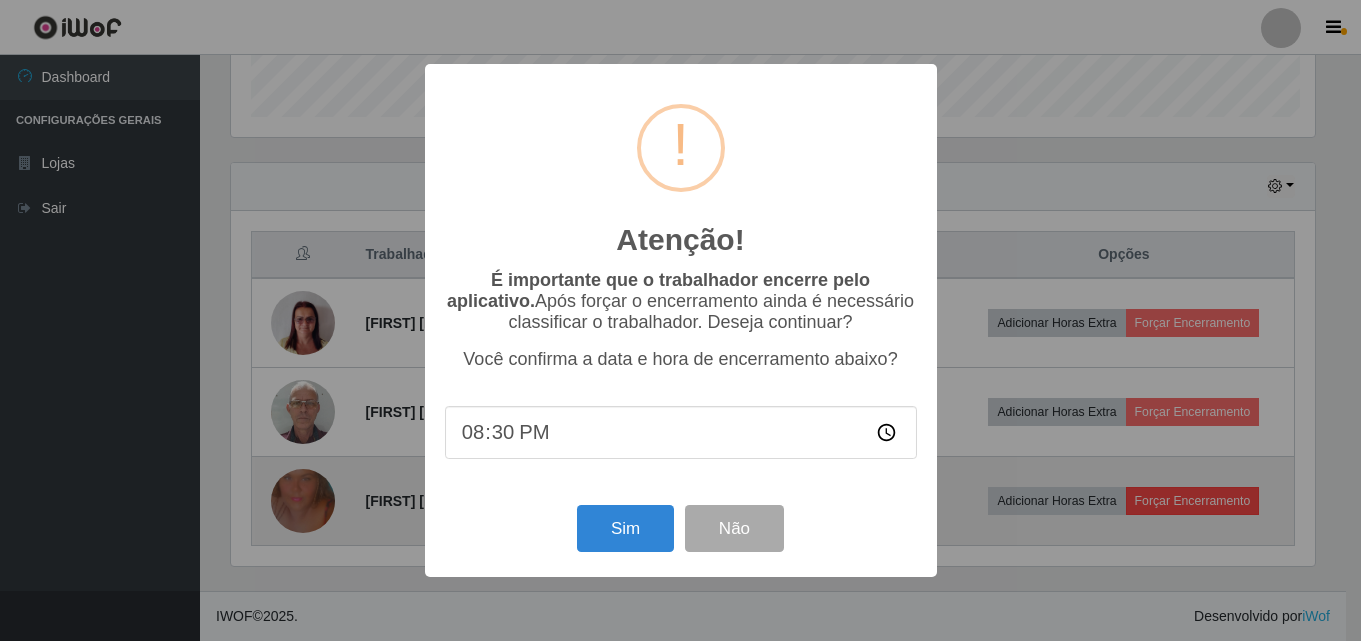 scroll, scrollTop: 999585, scrollLeft: 998911, axis: both 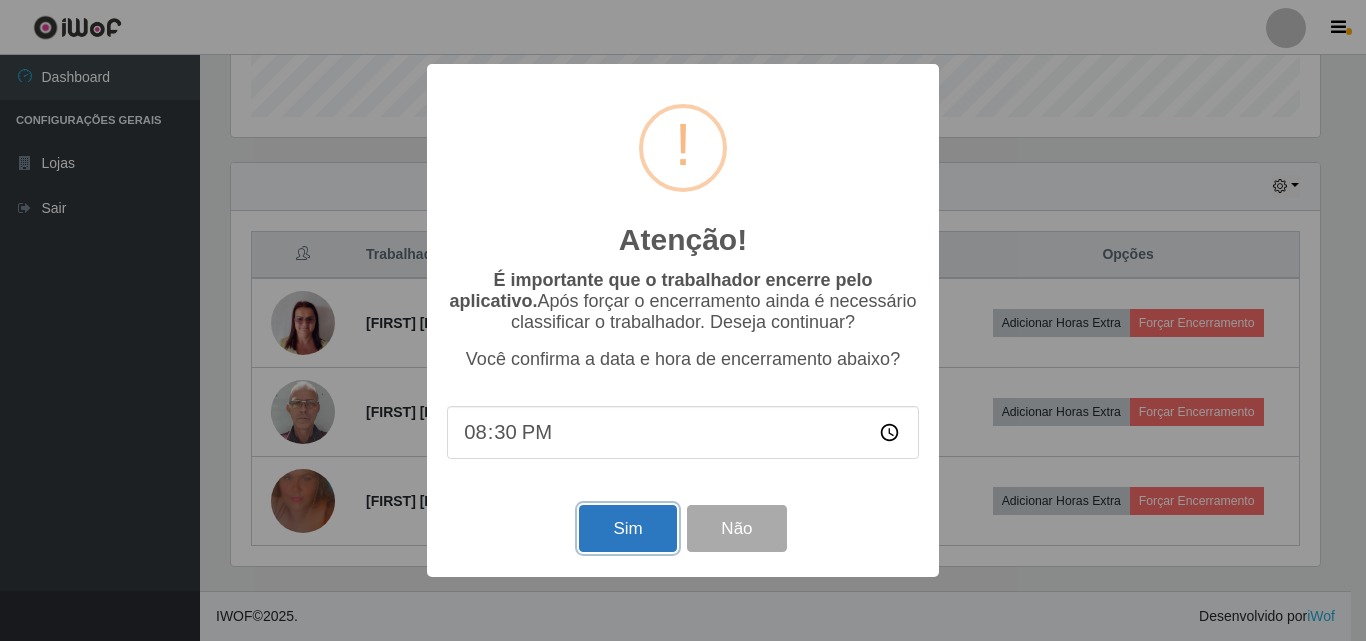 click on "Sim" at bounding box center [627, 528] 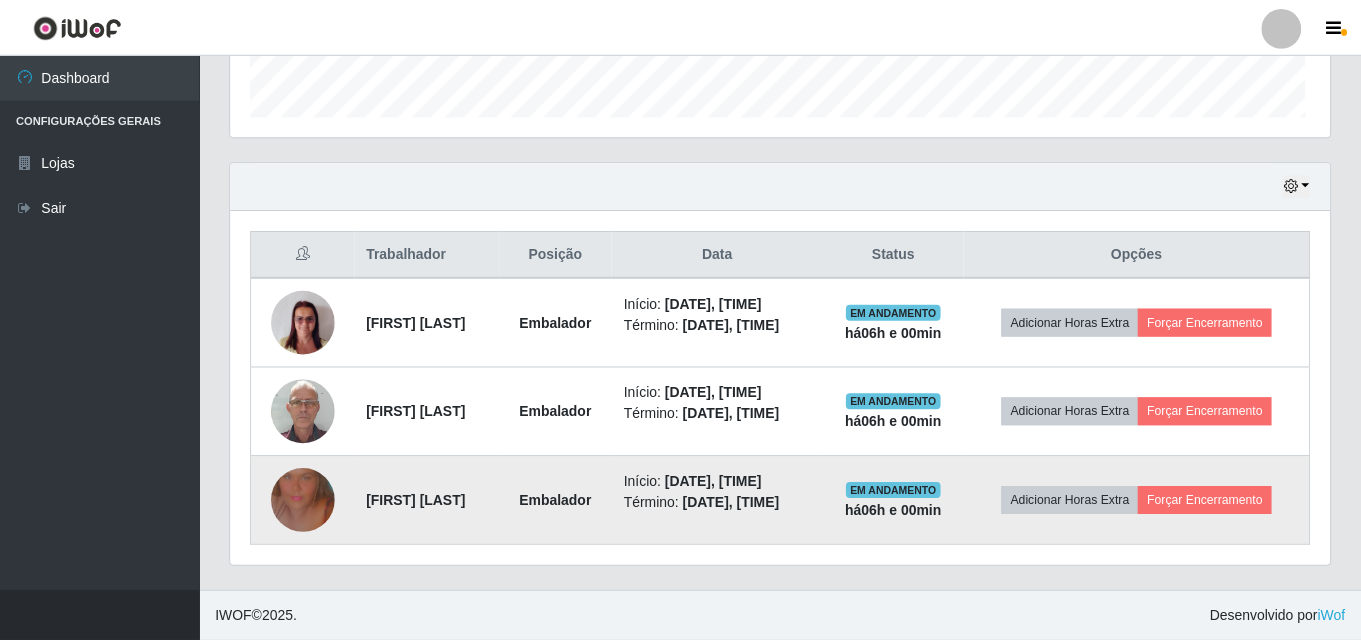 scroll, scrollTop: 999585, scrollLeft: 998901, axis: both 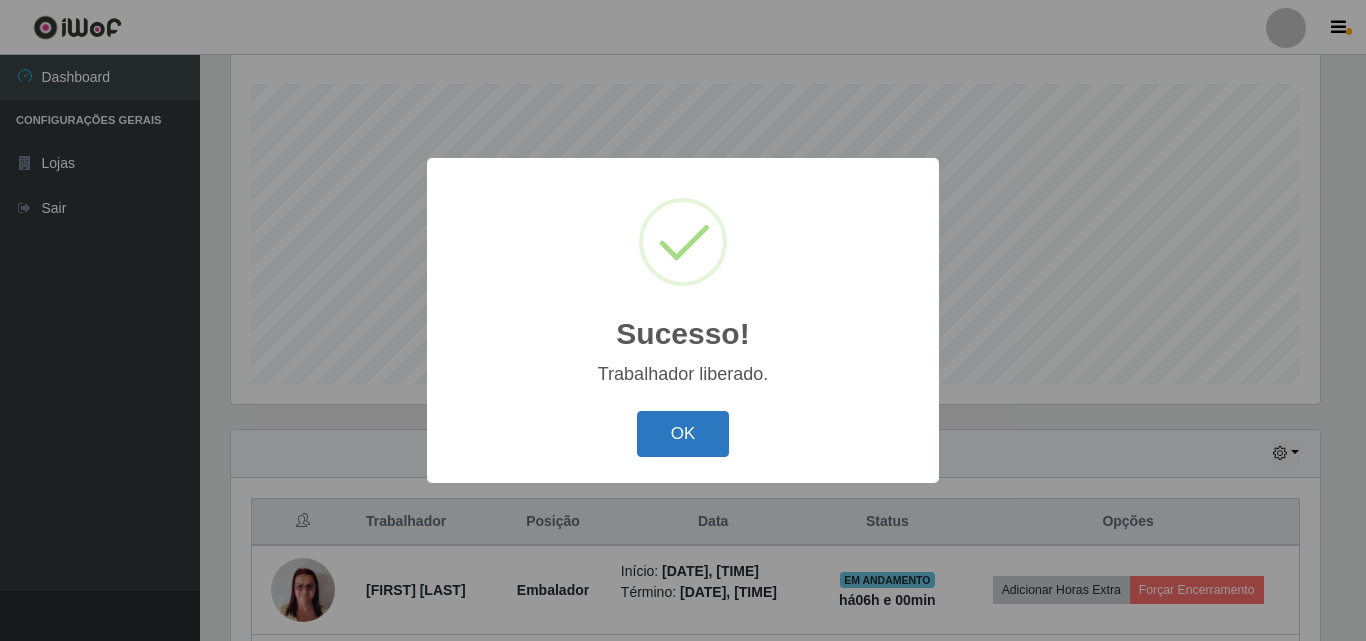 click on "OK" at bounding box center [683, 434] 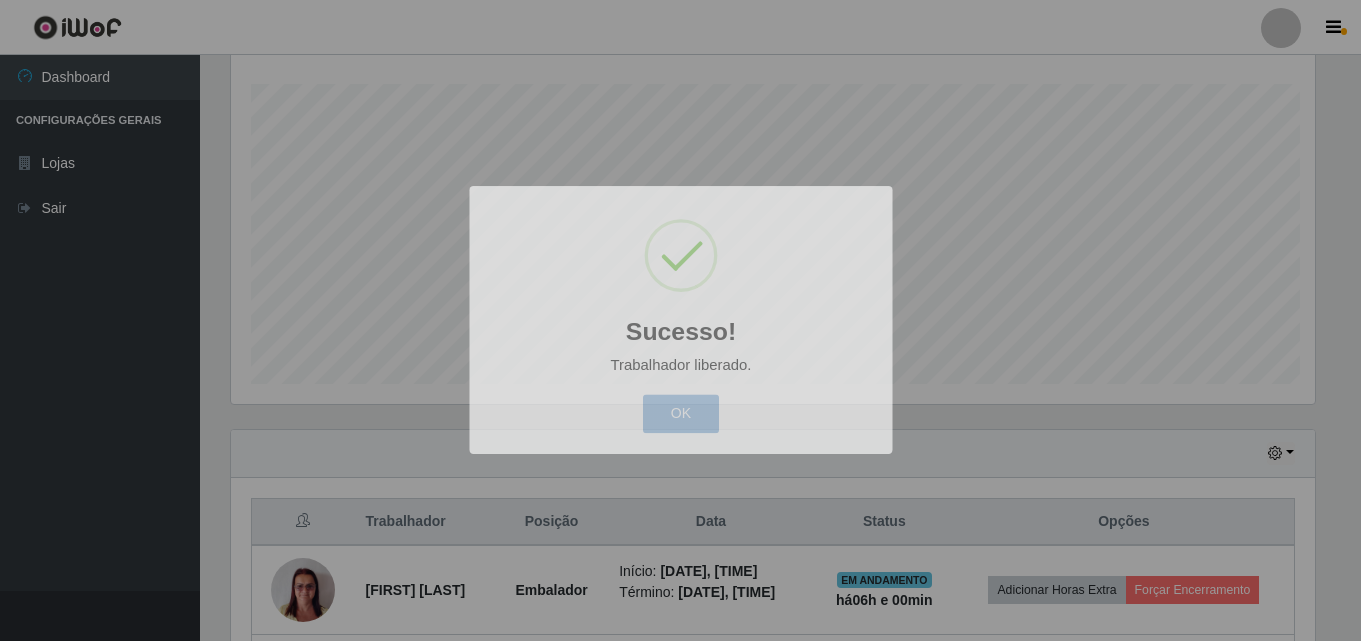 scroll, scrollTop: 999585, scrollLeft: 998901, axis: both 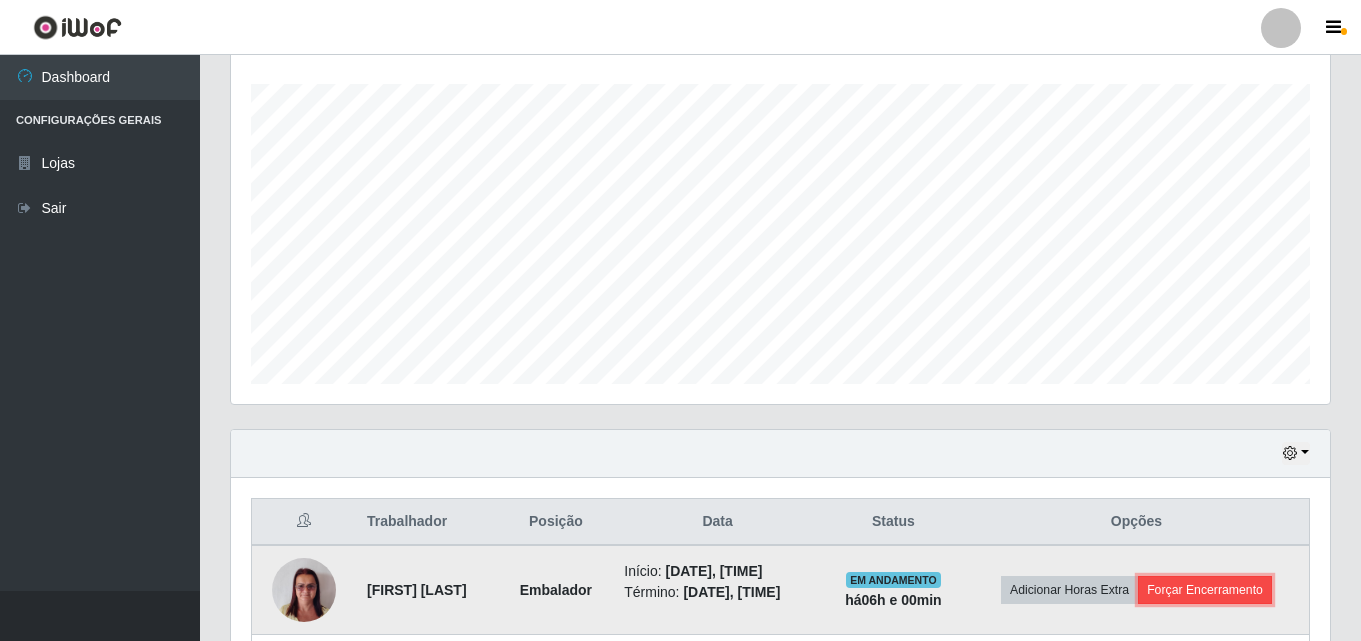 click on "Forçar Encerramento" at bounding box center [1205, 590] 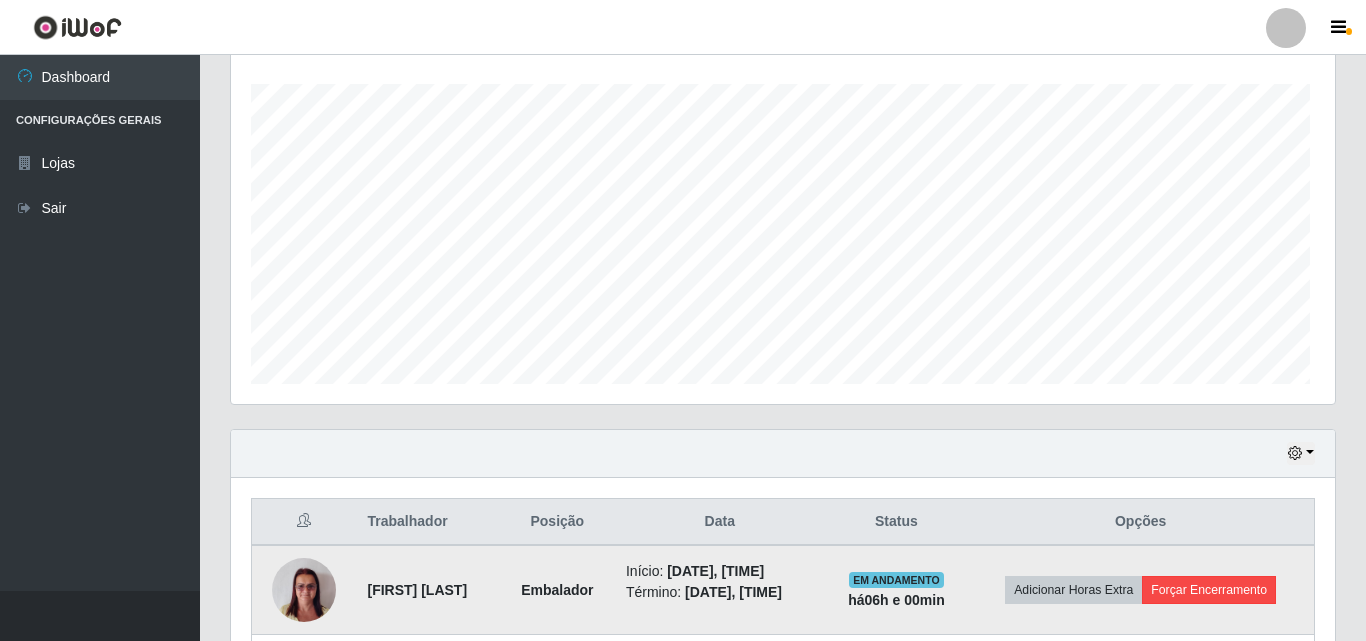 scroll, scrollTop: 999585, scrollLeft: 998911, axis: both 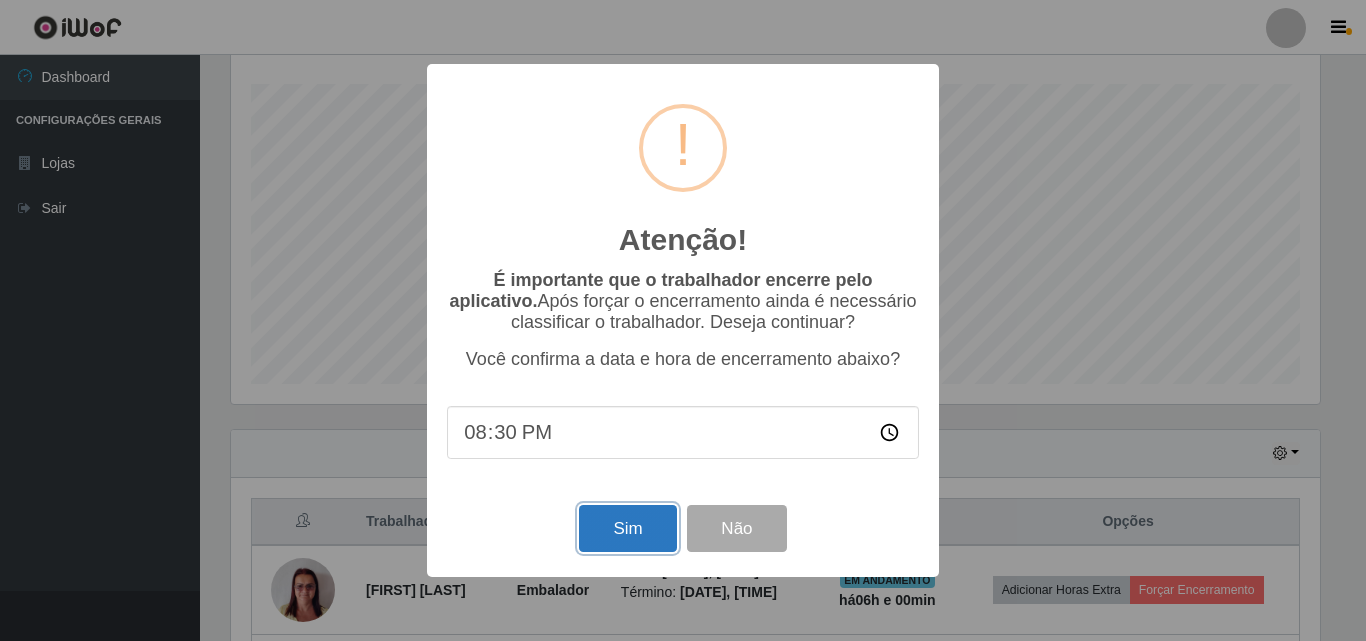 click on "Sim" at bounding box center (627, 528) 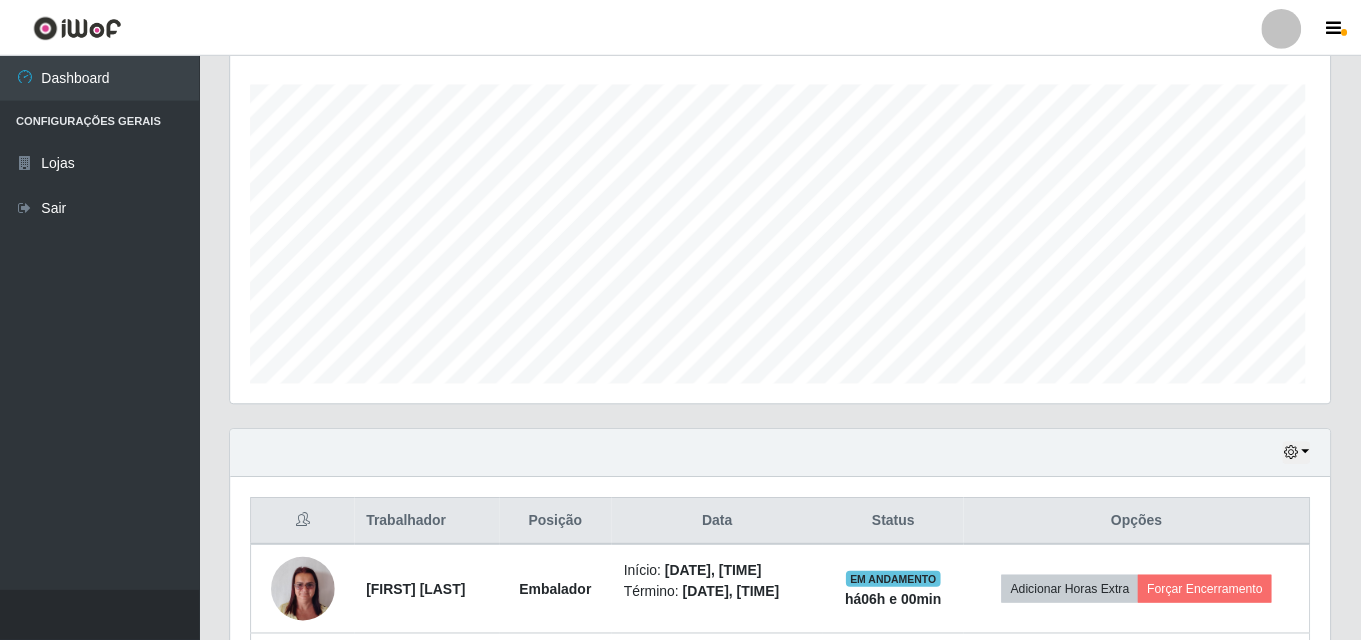 scroll, scrollTop: 999585, scrollLeft: 998901, axis: both 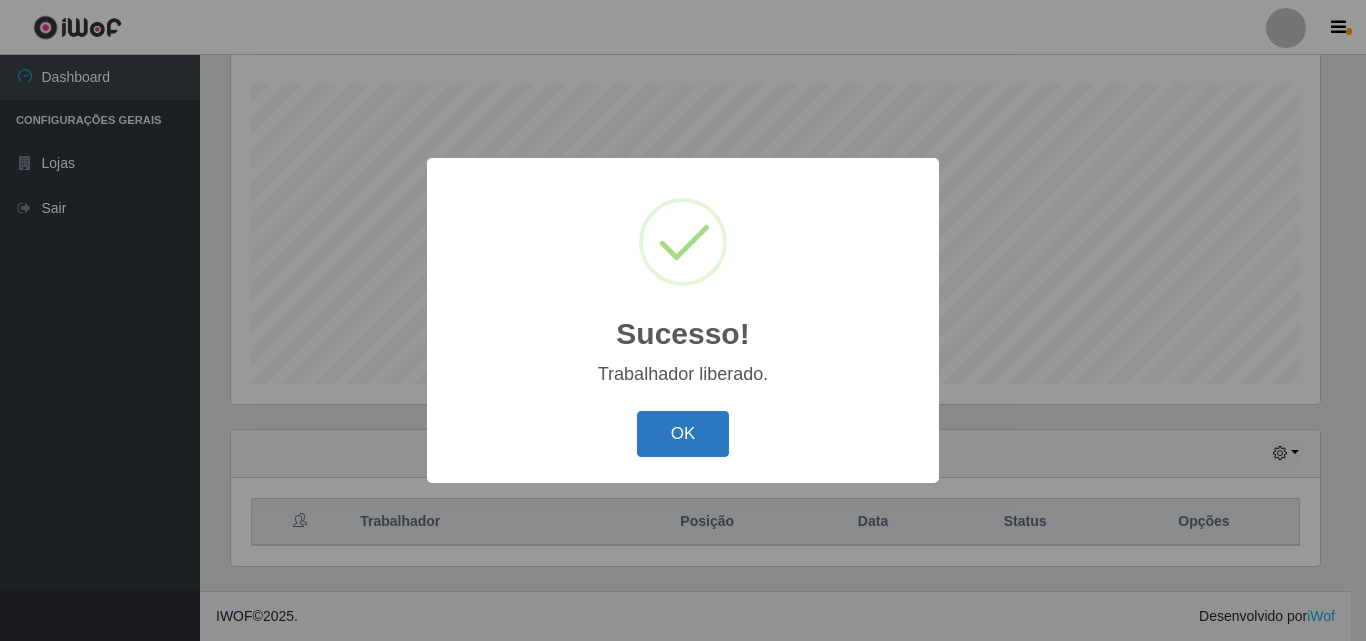 click on "OK" at bounding box center (683, 434) 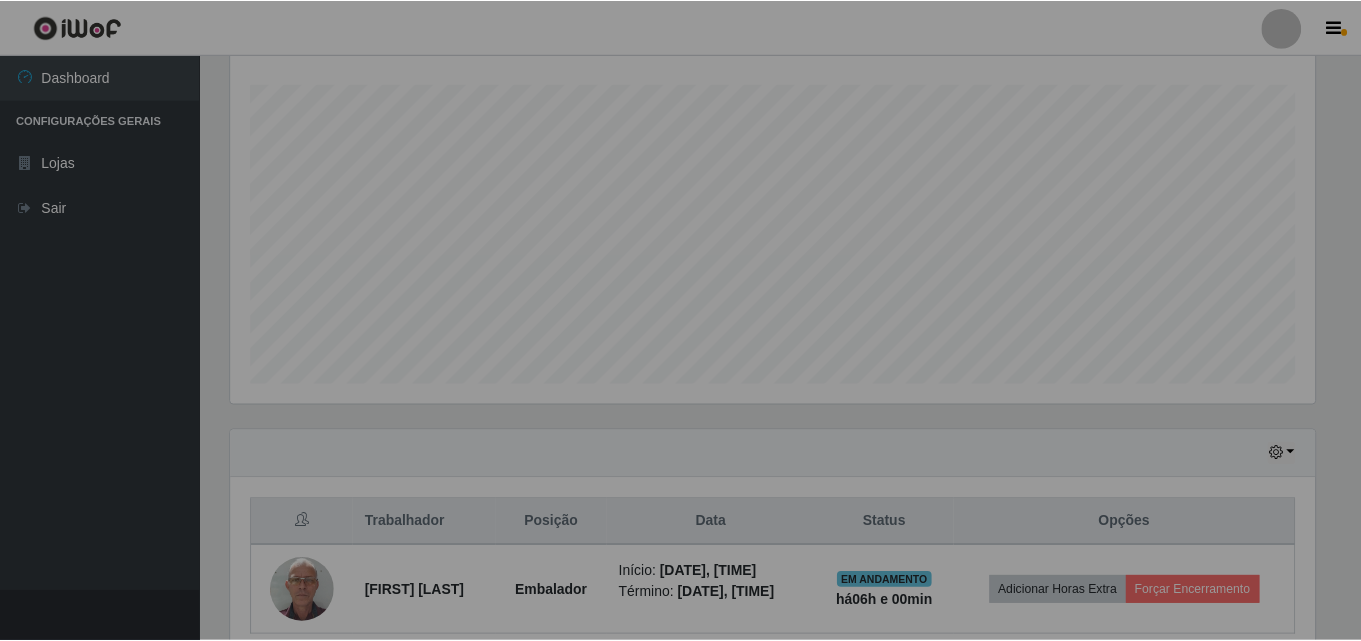 scroll, scrollTop: 999585, scrollLeft: 998901, axis: both 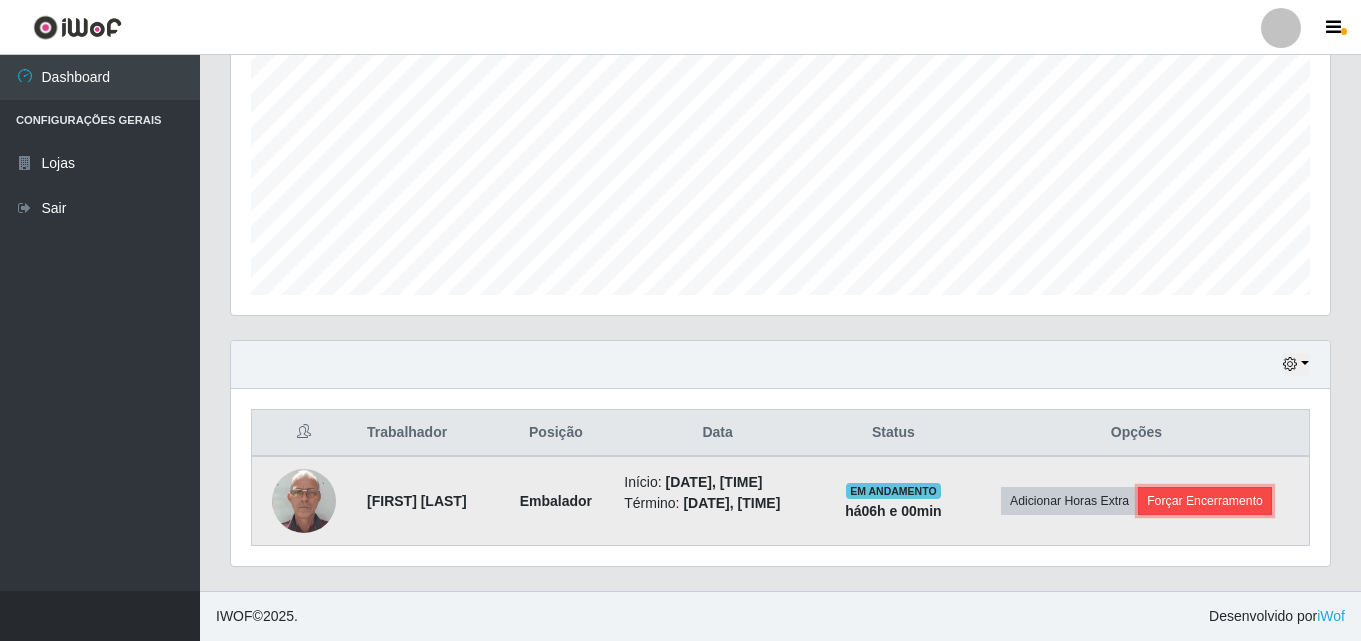 click on "Forçar Encerramento" at bounding box center [1205, 501] 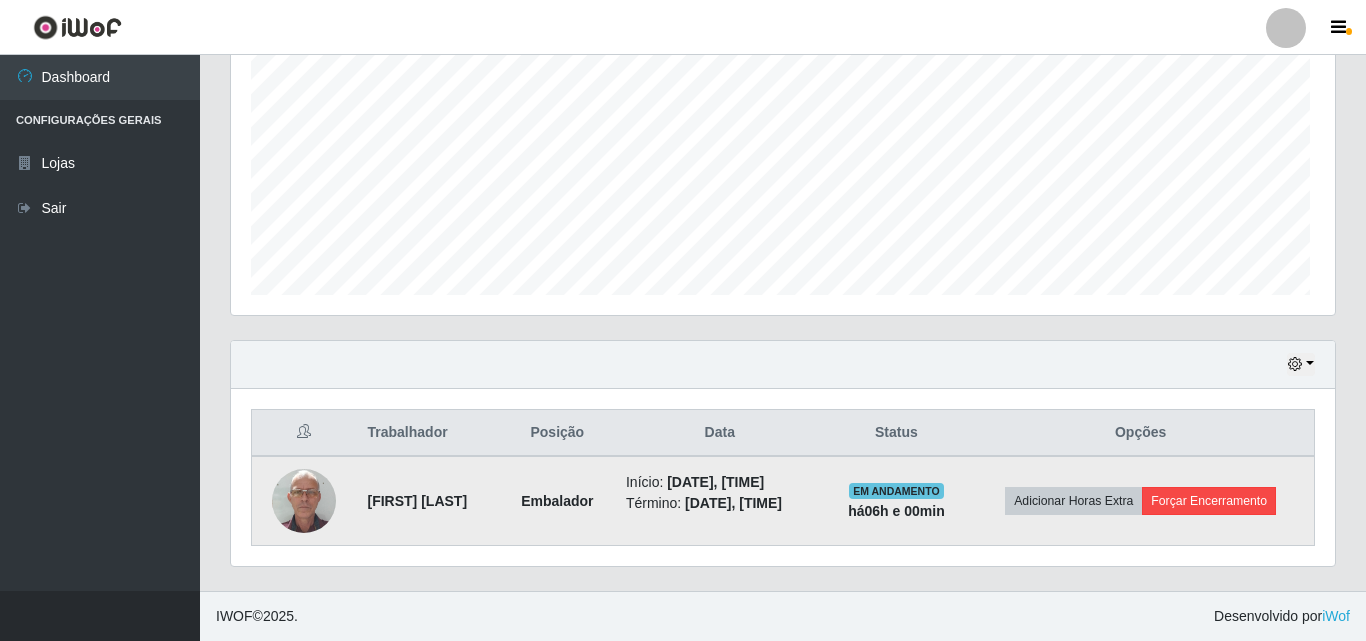 scroll, scrollTop: 999585, scrollLeft: 998911, axis: both 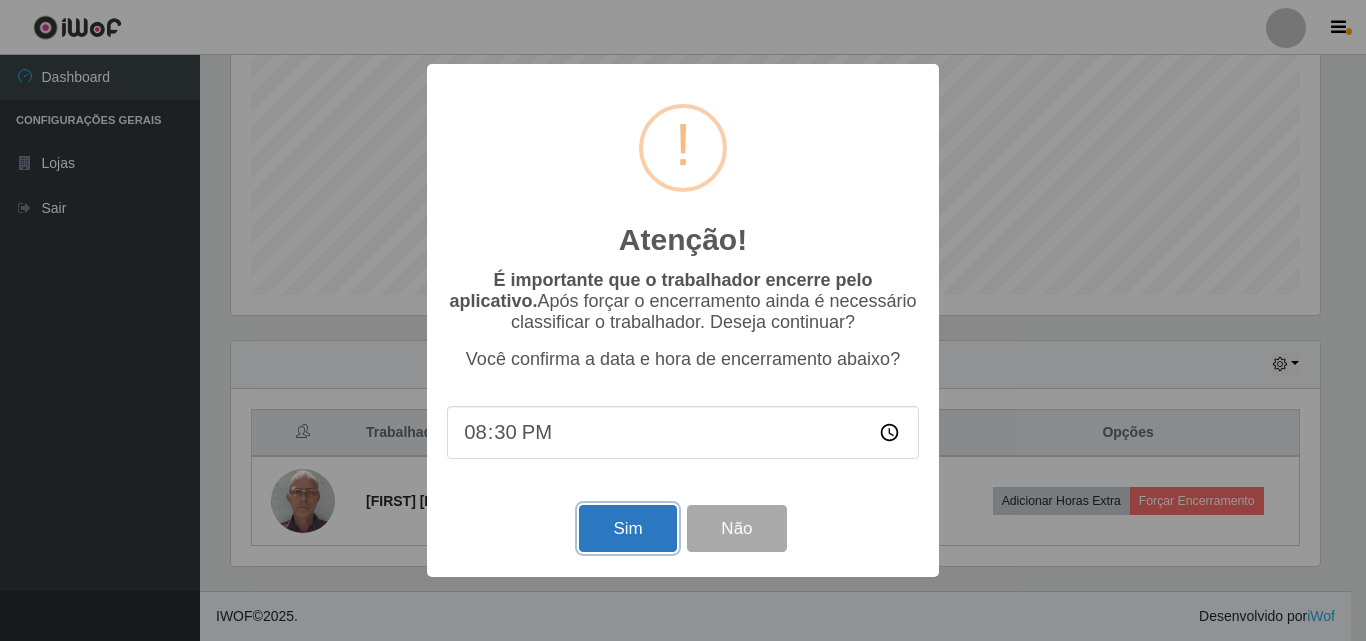 click on "Sim" at bounding box center (627, 528) 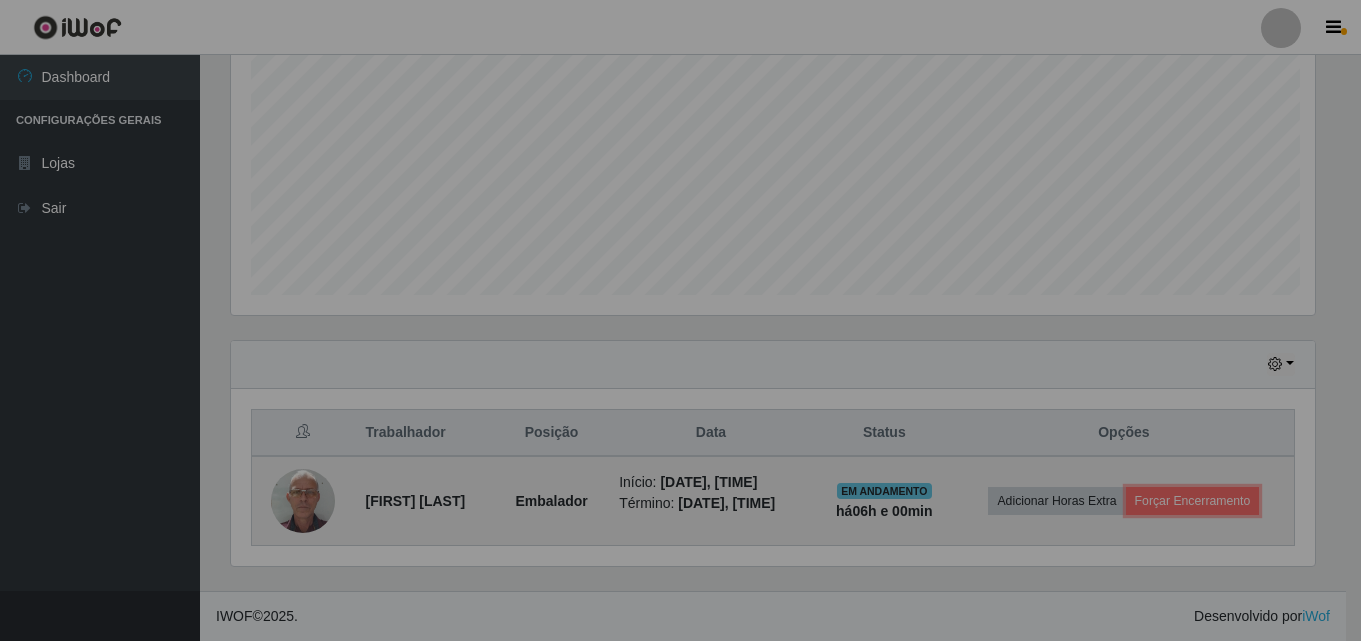 scroll, scrollTop: 999585, scrollLeft: 998901, axis: both 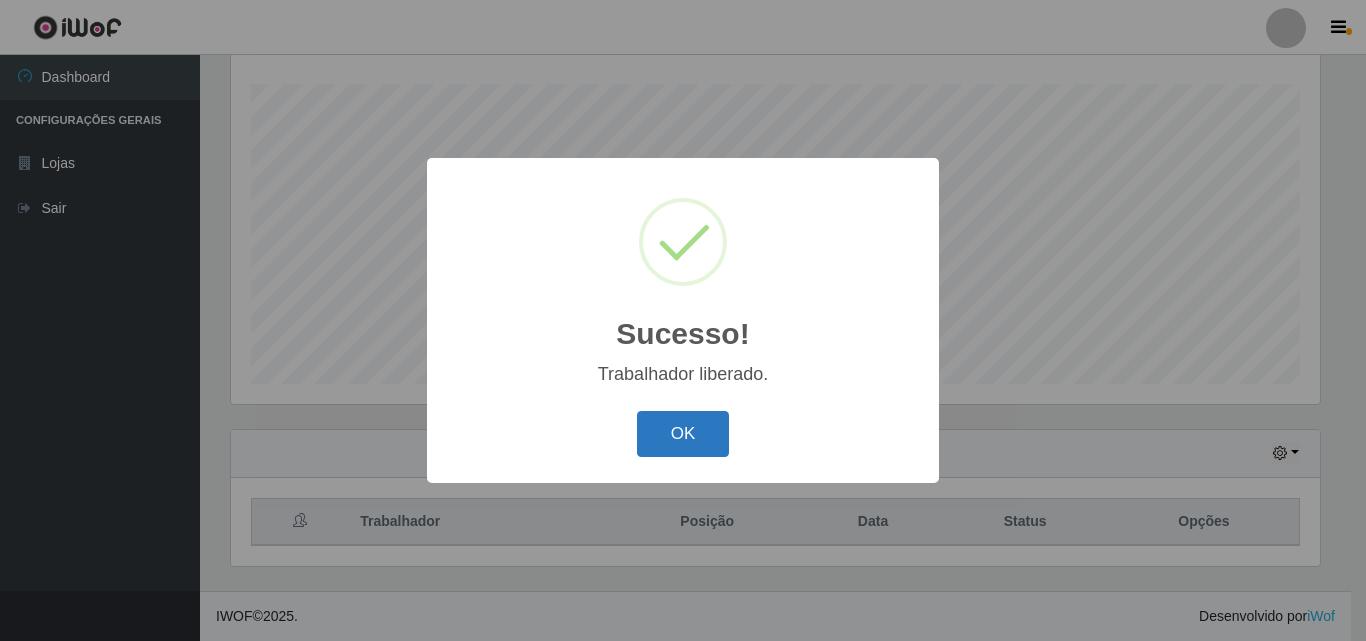 click on "OK" at bounding box center (683, 434) 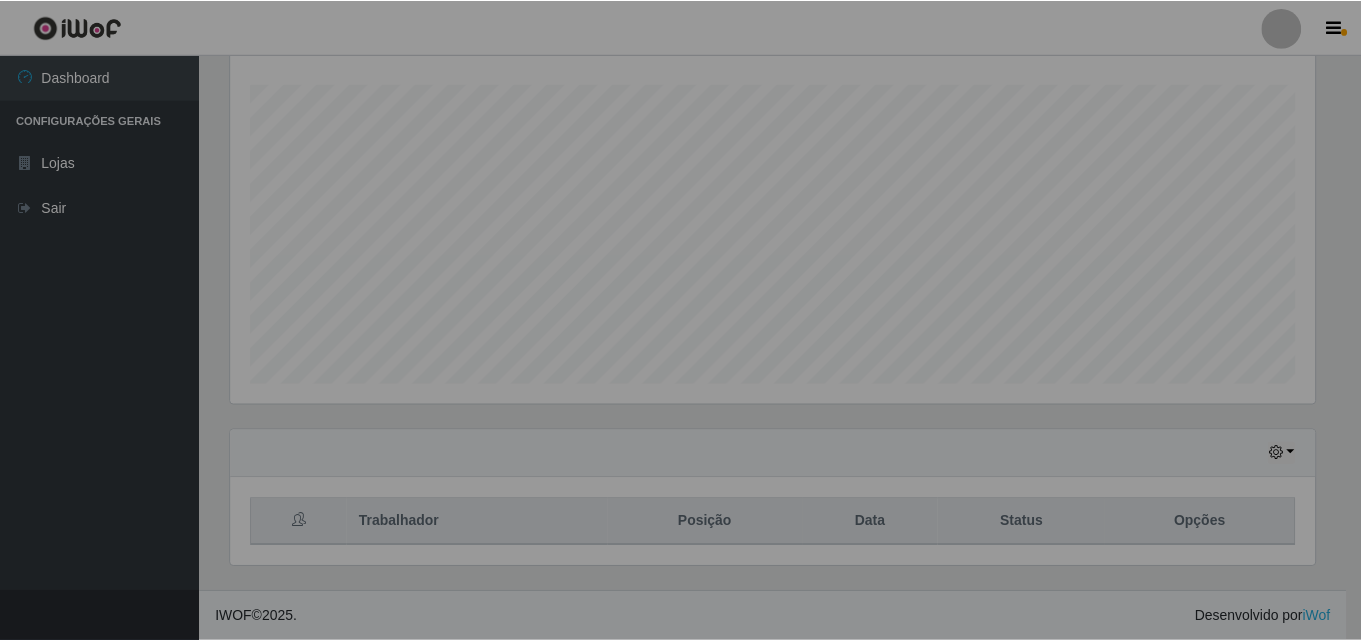 scroll, scrollTop: 999585, scrollLeft: 998901, axis: both 